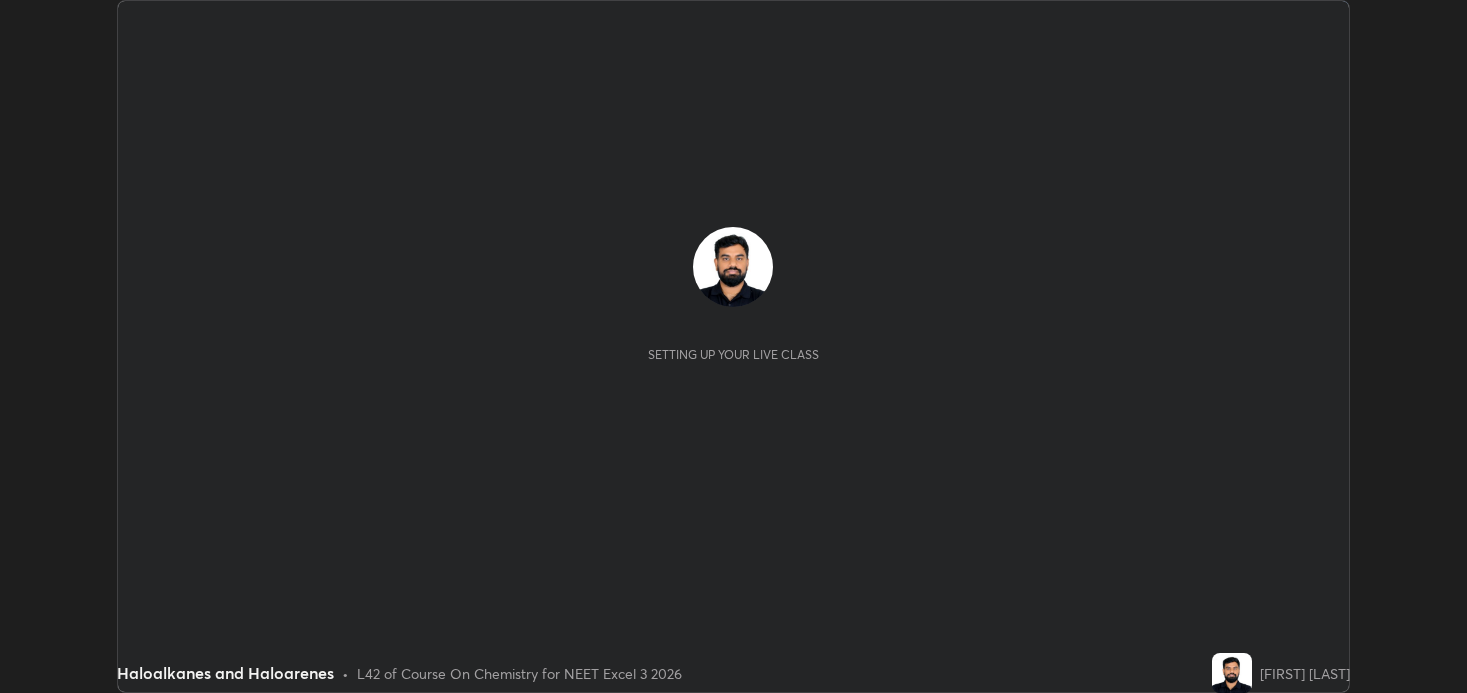 scroll, scrollTop: 0, scrollLeft: 0, axis: both 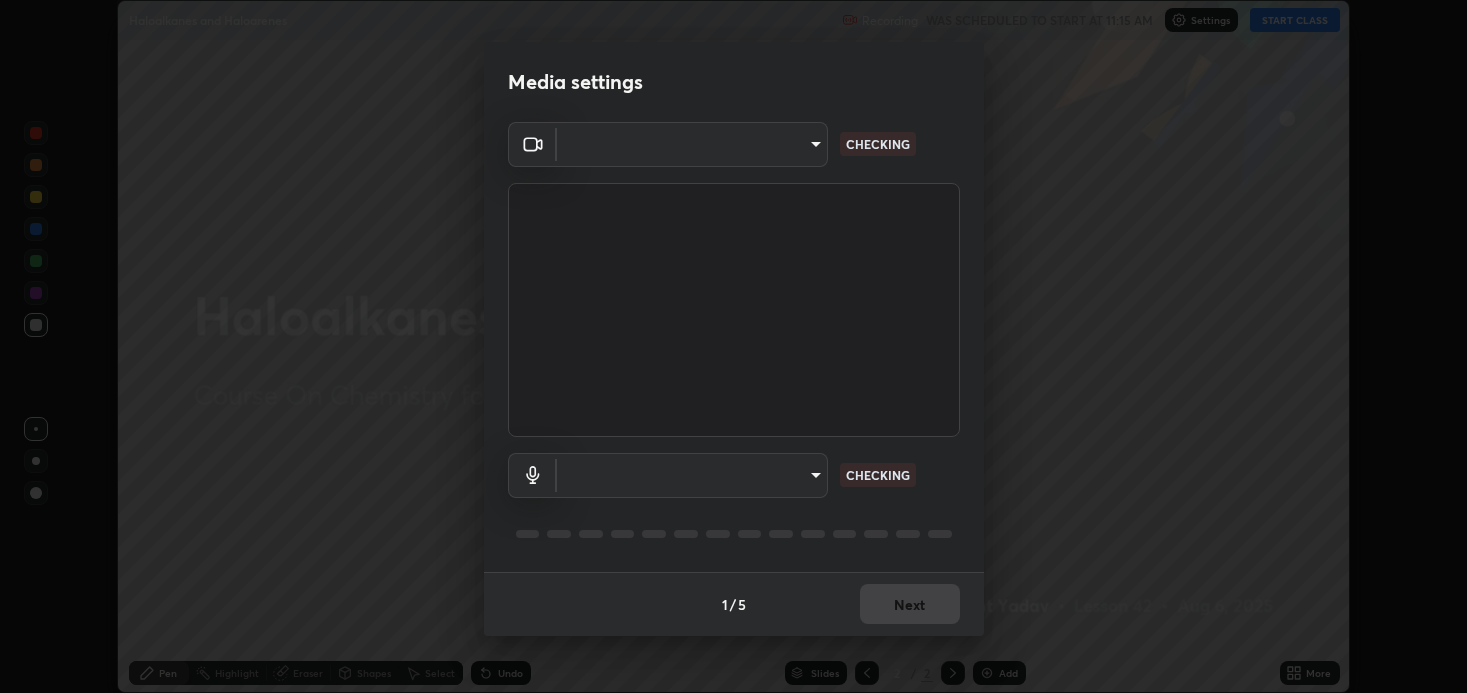 type on "08764ac8a30fb5bda25ff70cfb1356e1258c5cee07c737743b8f911b1dc97b3d" 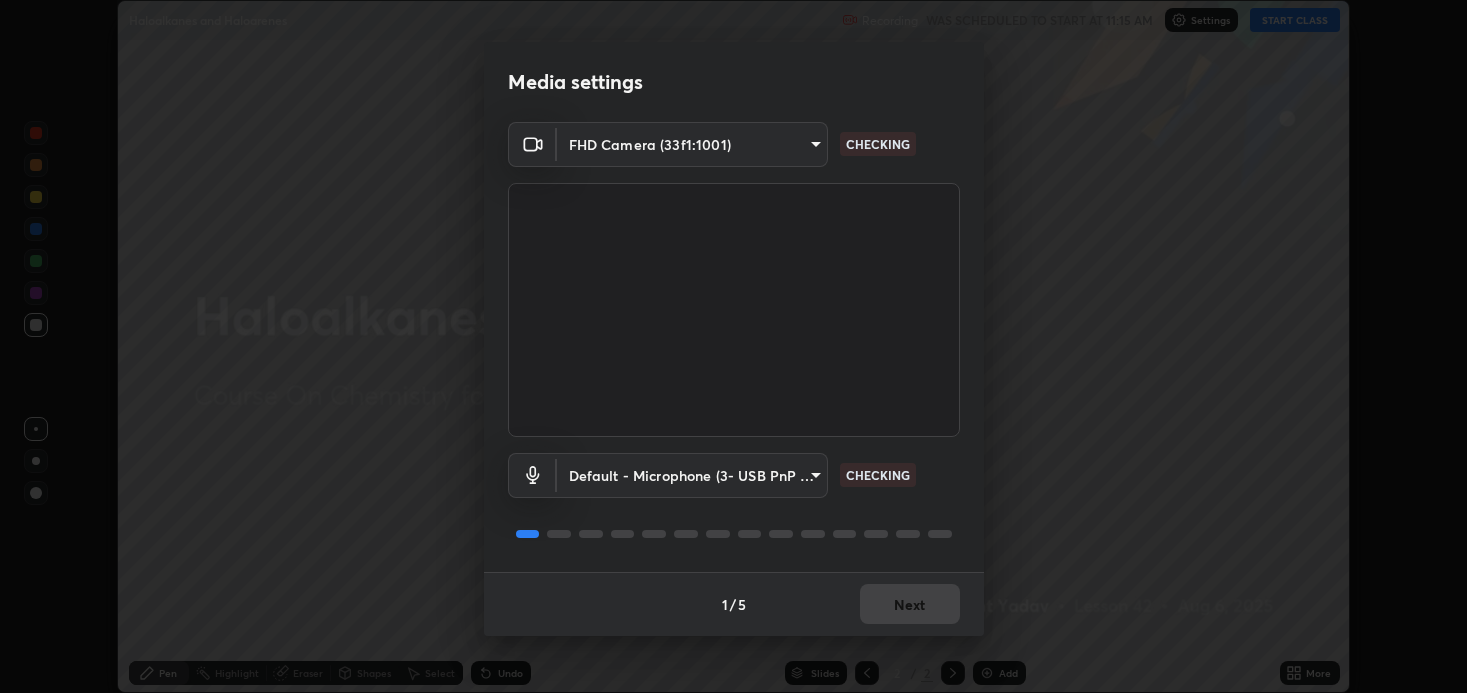 click on "Default - Microphone (3- USB PnP Sound Device) default CHECKING" at bounding box center (734, 503) 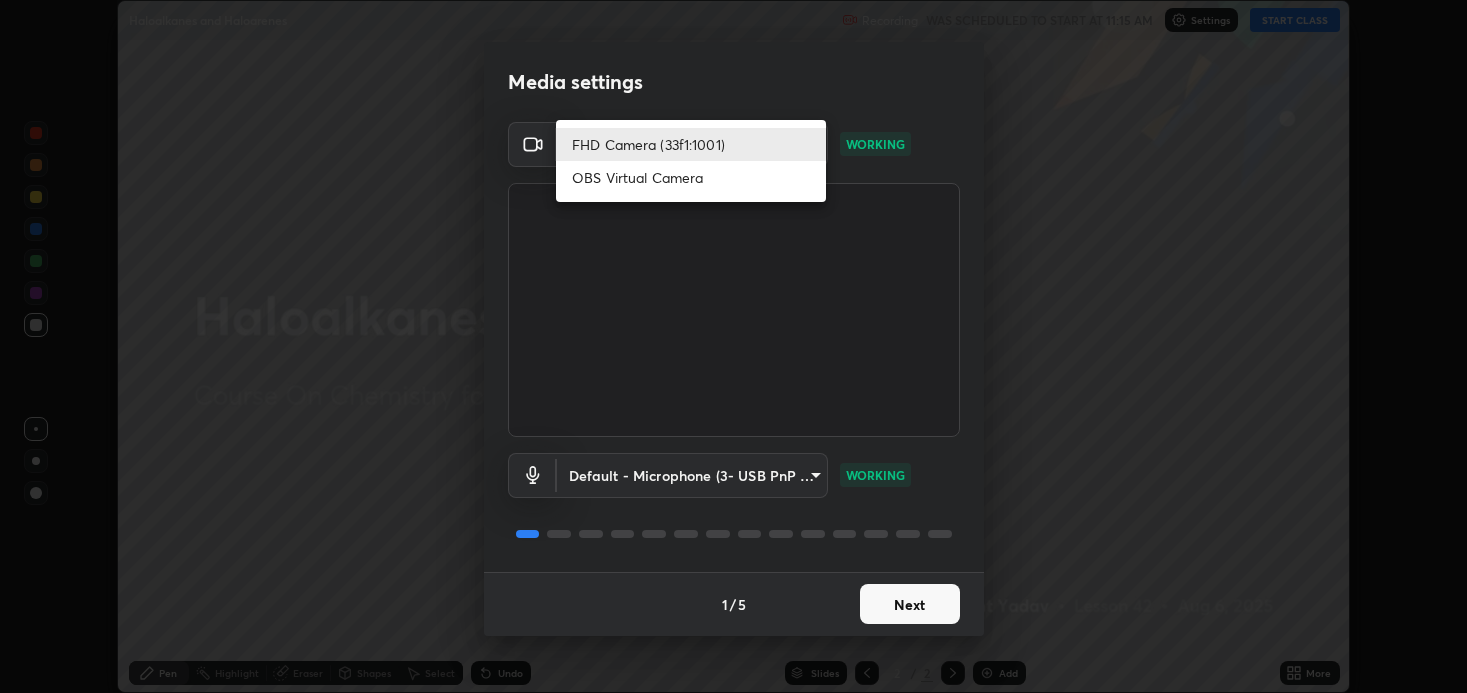 click on "OBS Virtual Camera" at bounding box center (691, 177) 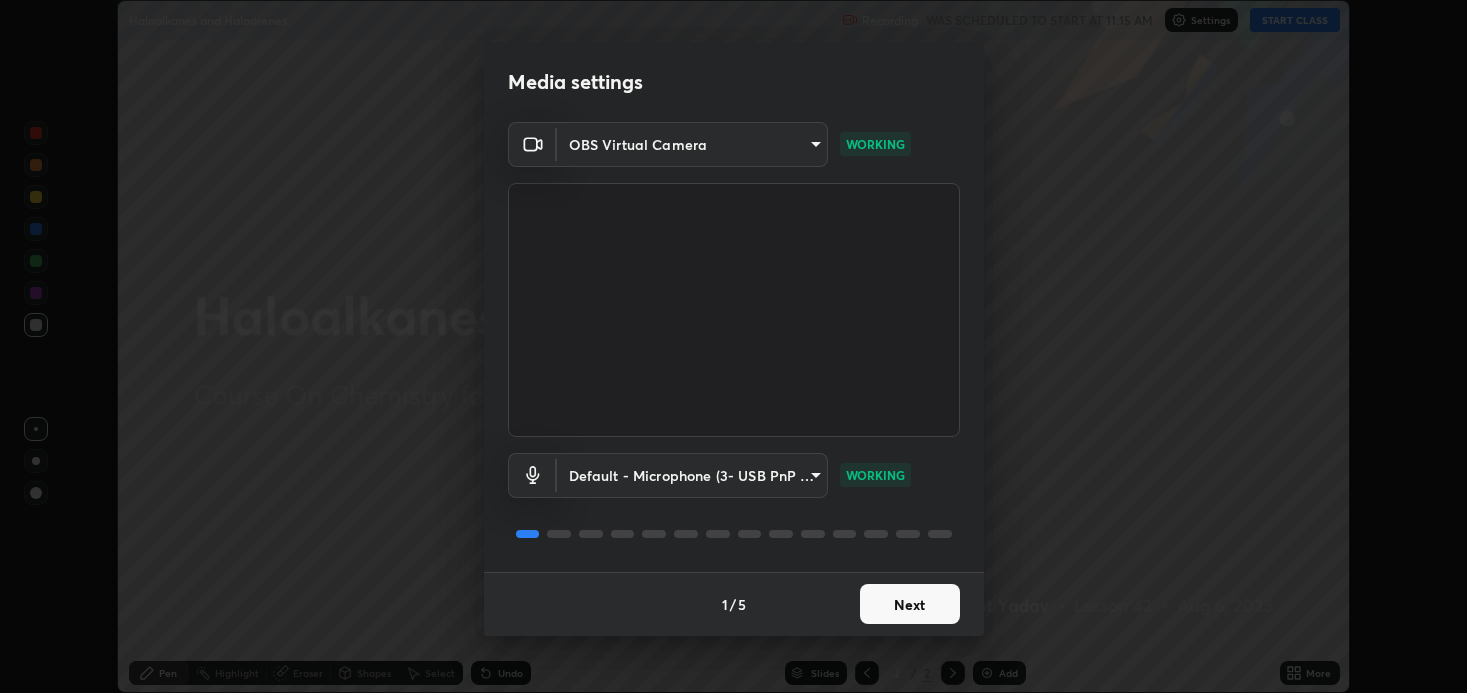 type on "aa30e45b114c903434f162b434c69d4acb95b5bb8662bb25dc14f8925d63489c" 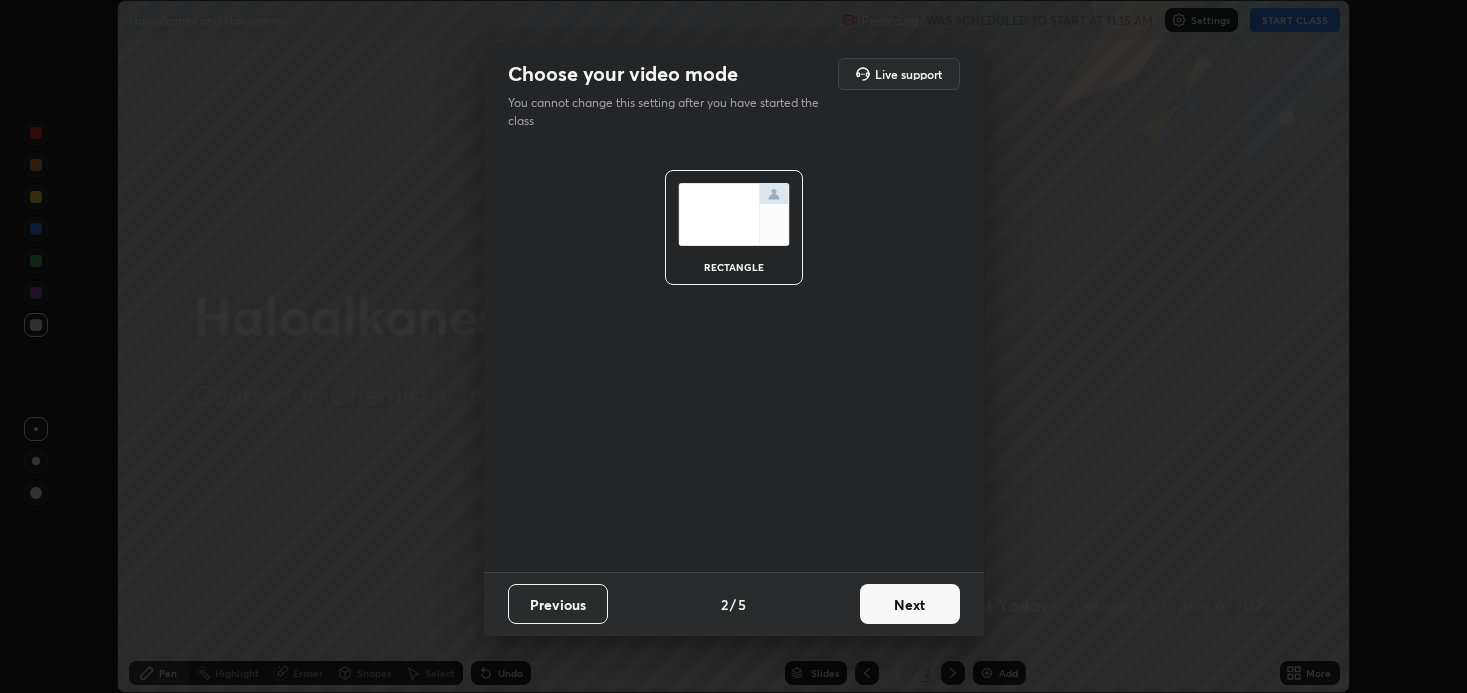click on "Next" at bounding box center [910, 604] 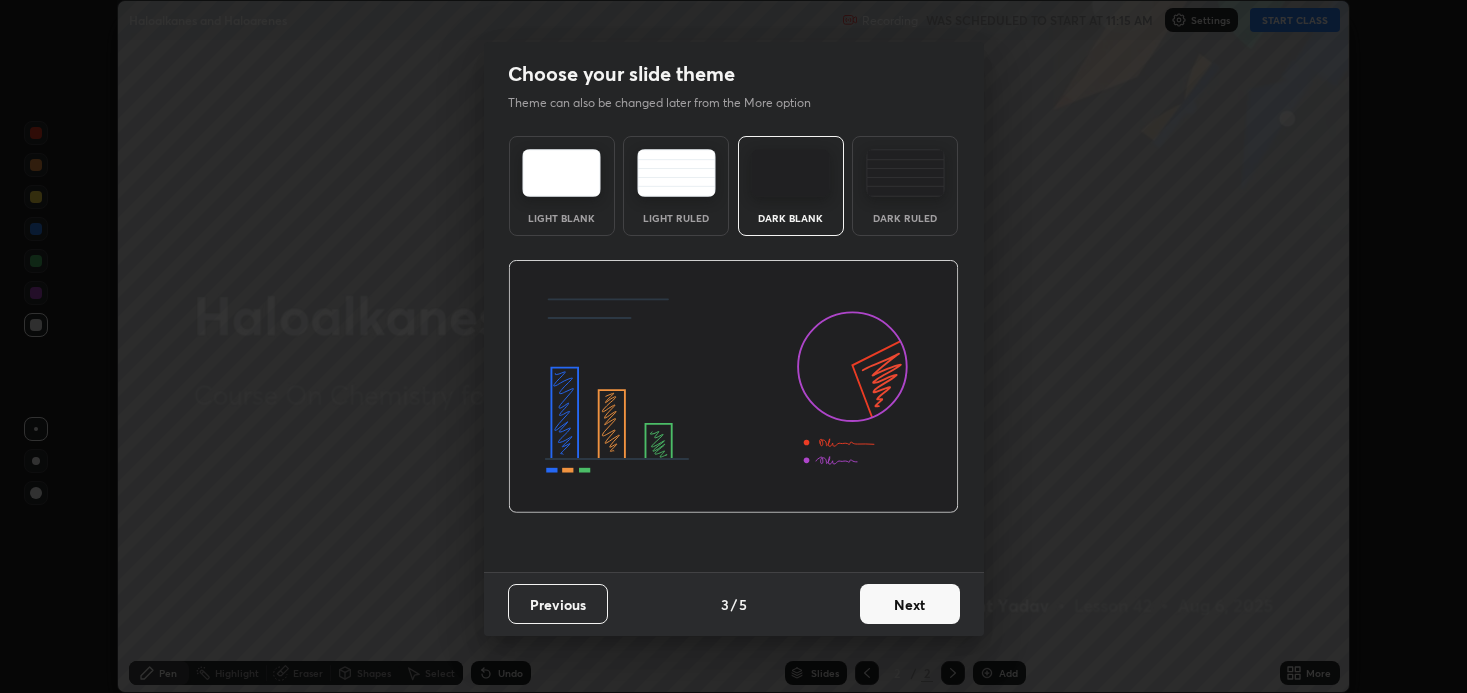 click on "Dark Ruled" at bounding box center [905, 218] 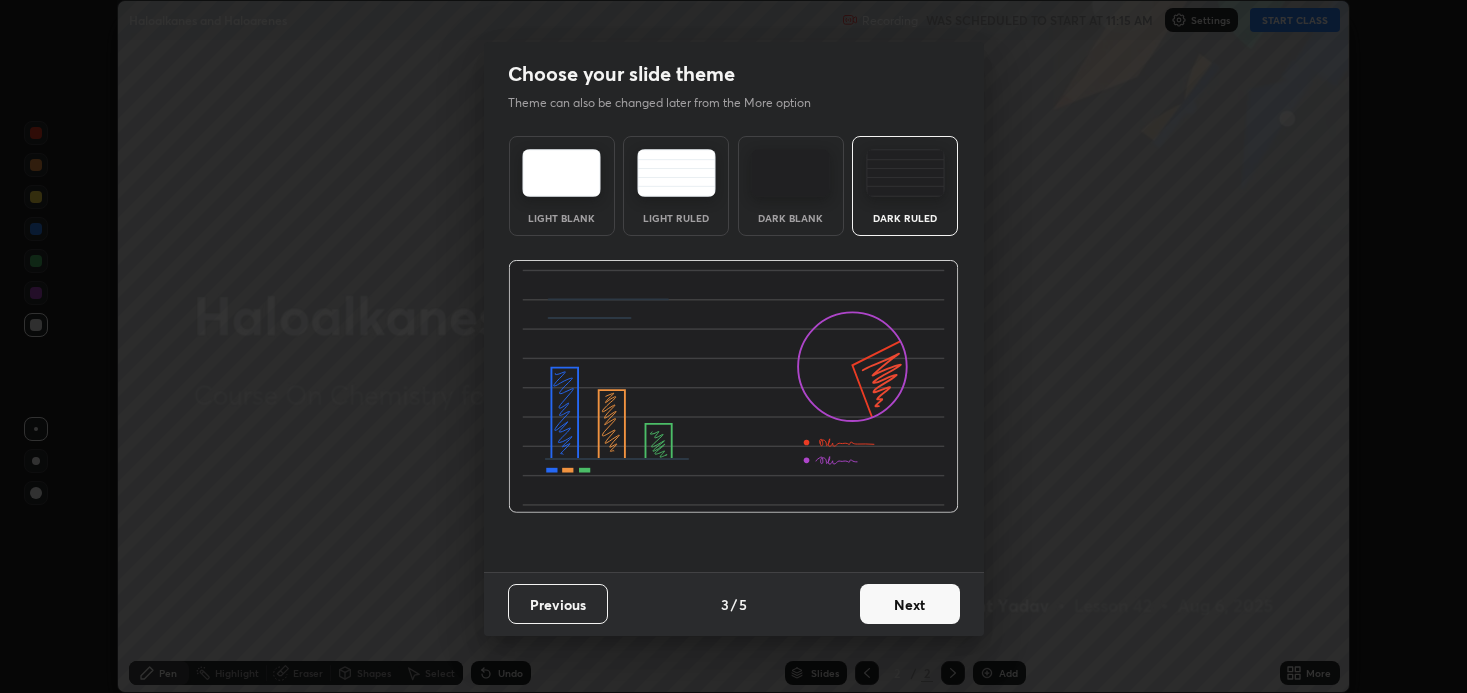 click on "Next" at bounding box center [910, 604] 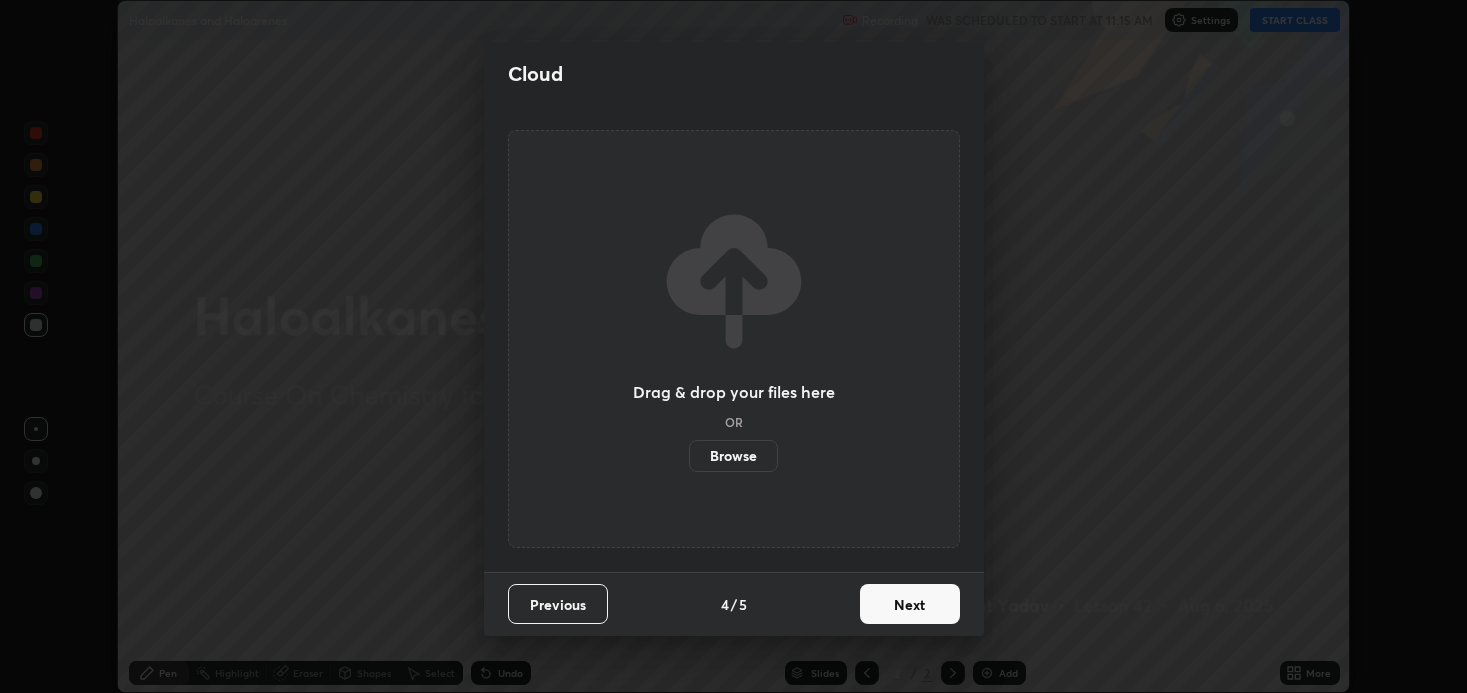 click on "Next" at bounding box center (910, 604) 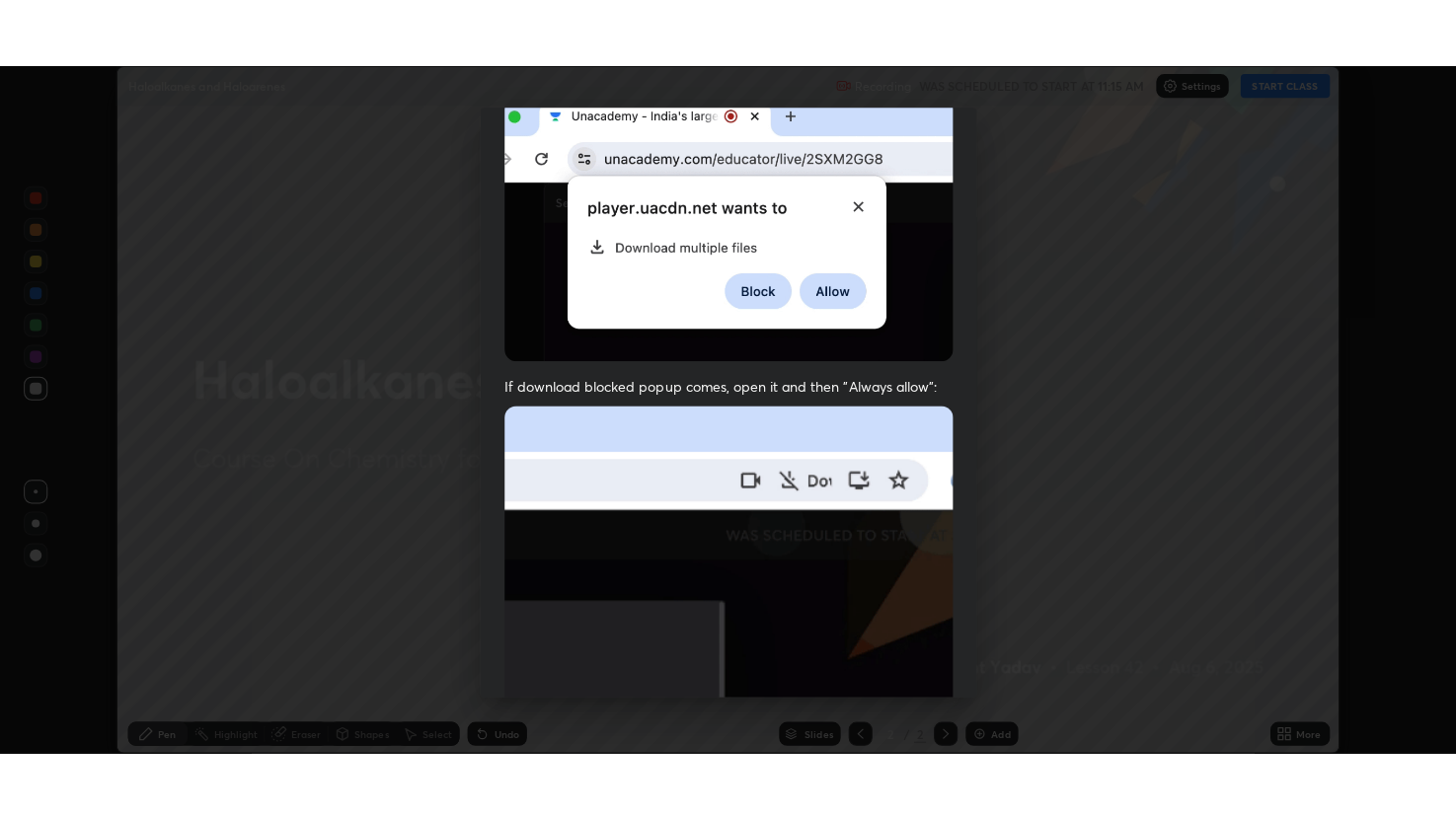 scroll, scrollTop: 400, scrollLeft: 0, axis: vertical 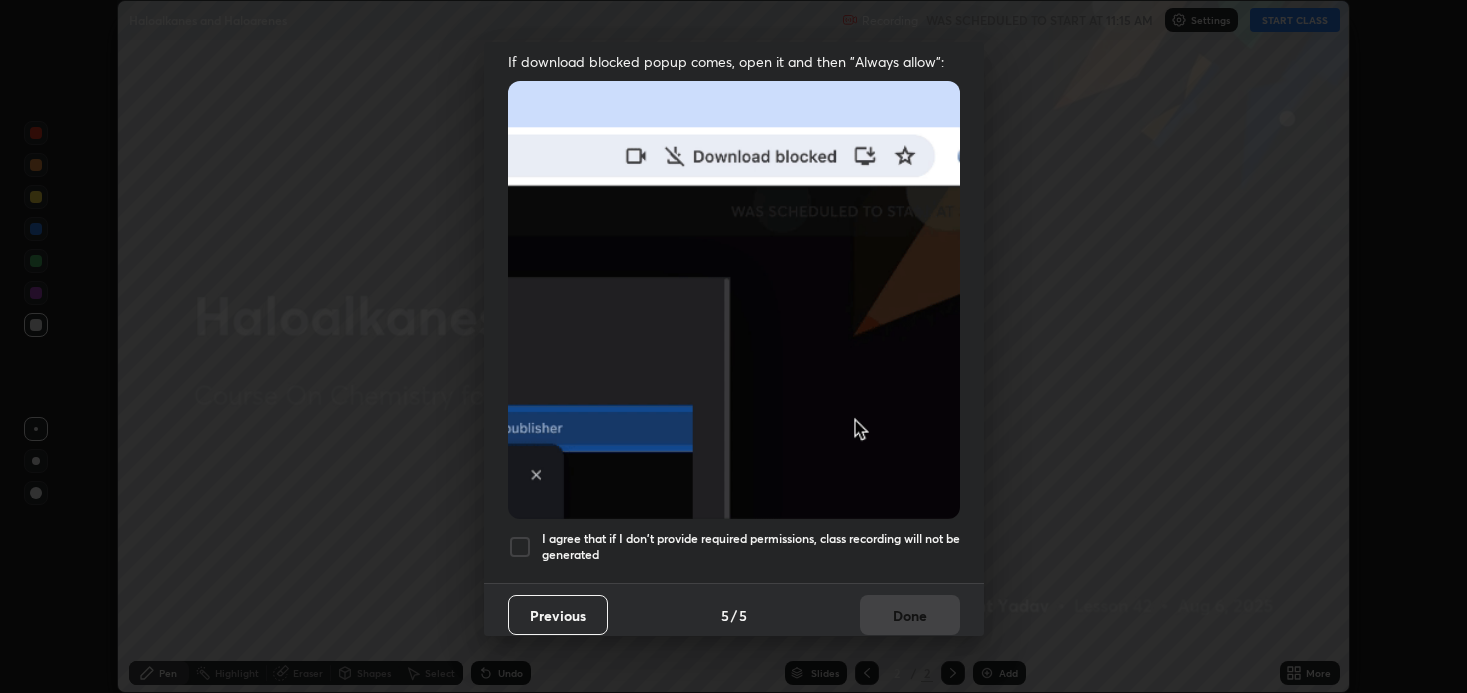 click on "I agree that if I don't provide required permissions, class recording will not be generated" at bounding box center [751, 546] 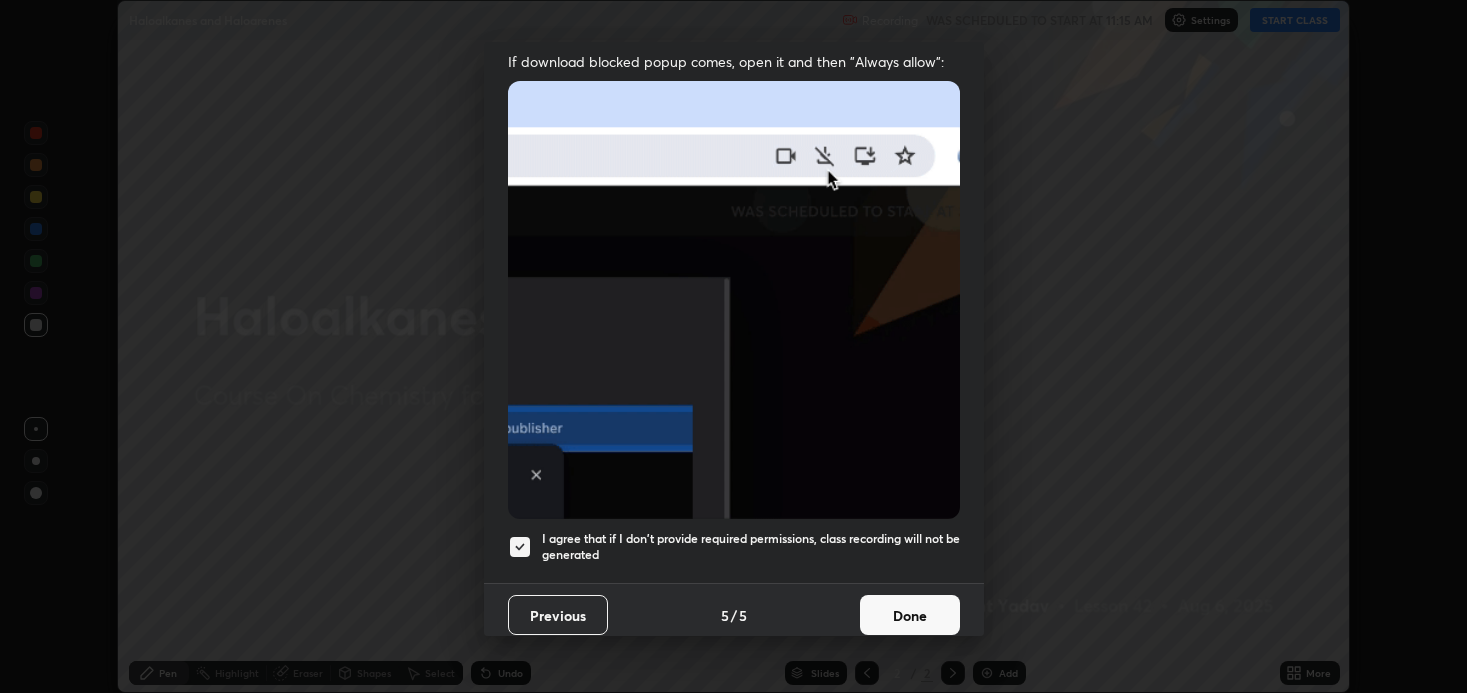 click on "Done" at bounding box center (910, 615) 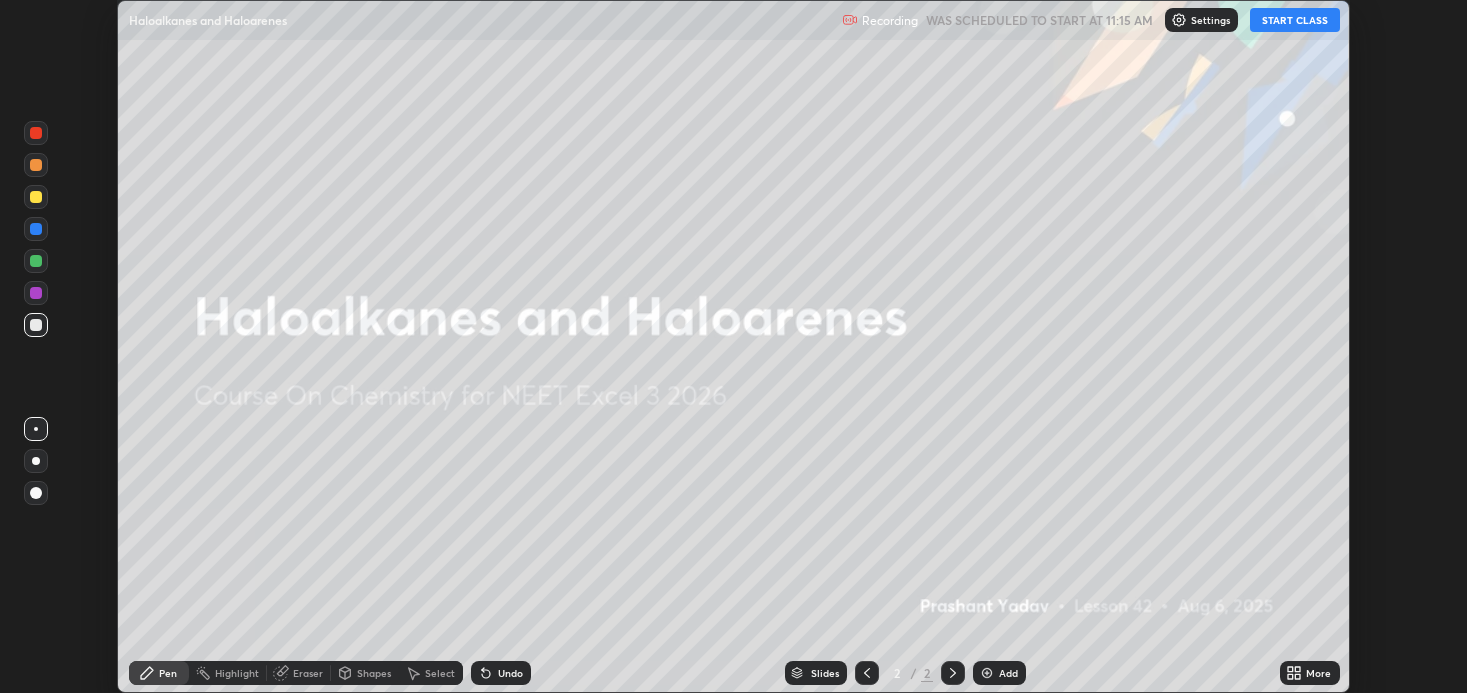 click on "START CLASS" at bounding box center (1295, 20) 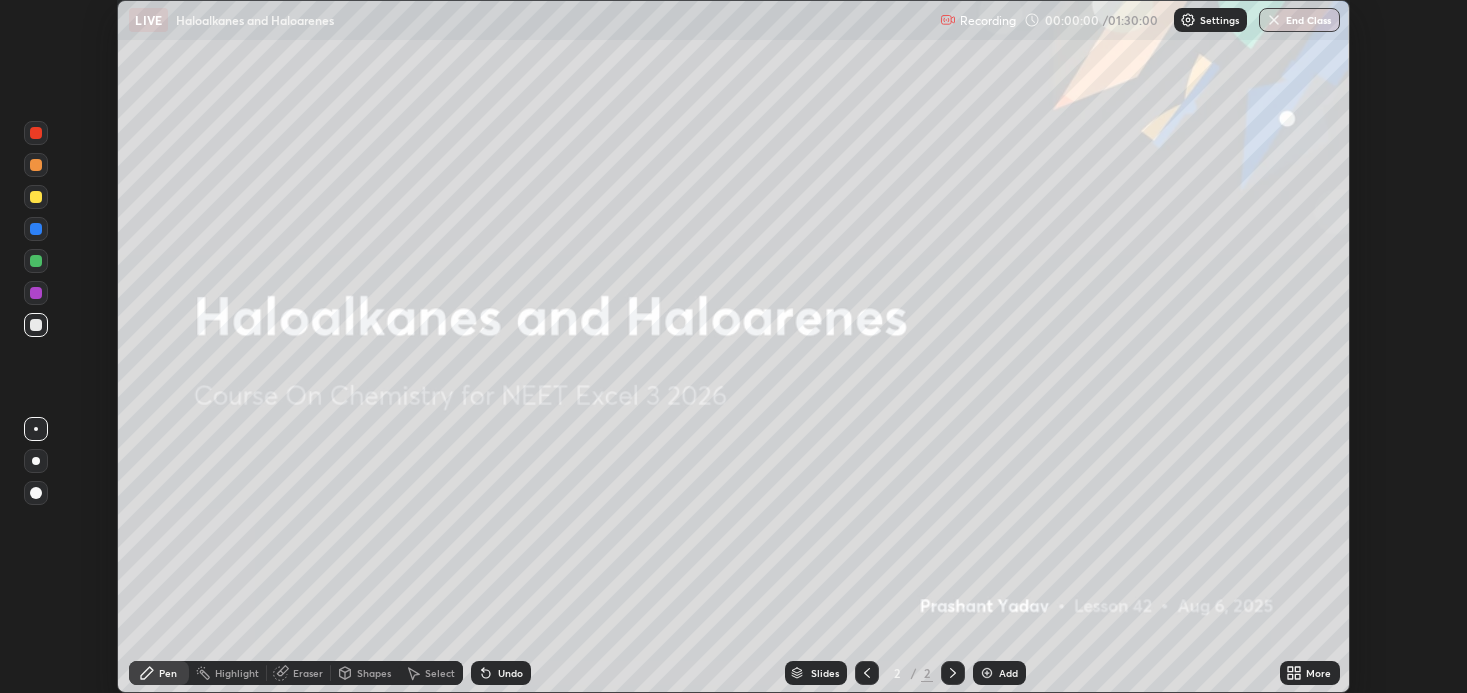 click on "More" at bounding box center (1310, 673) 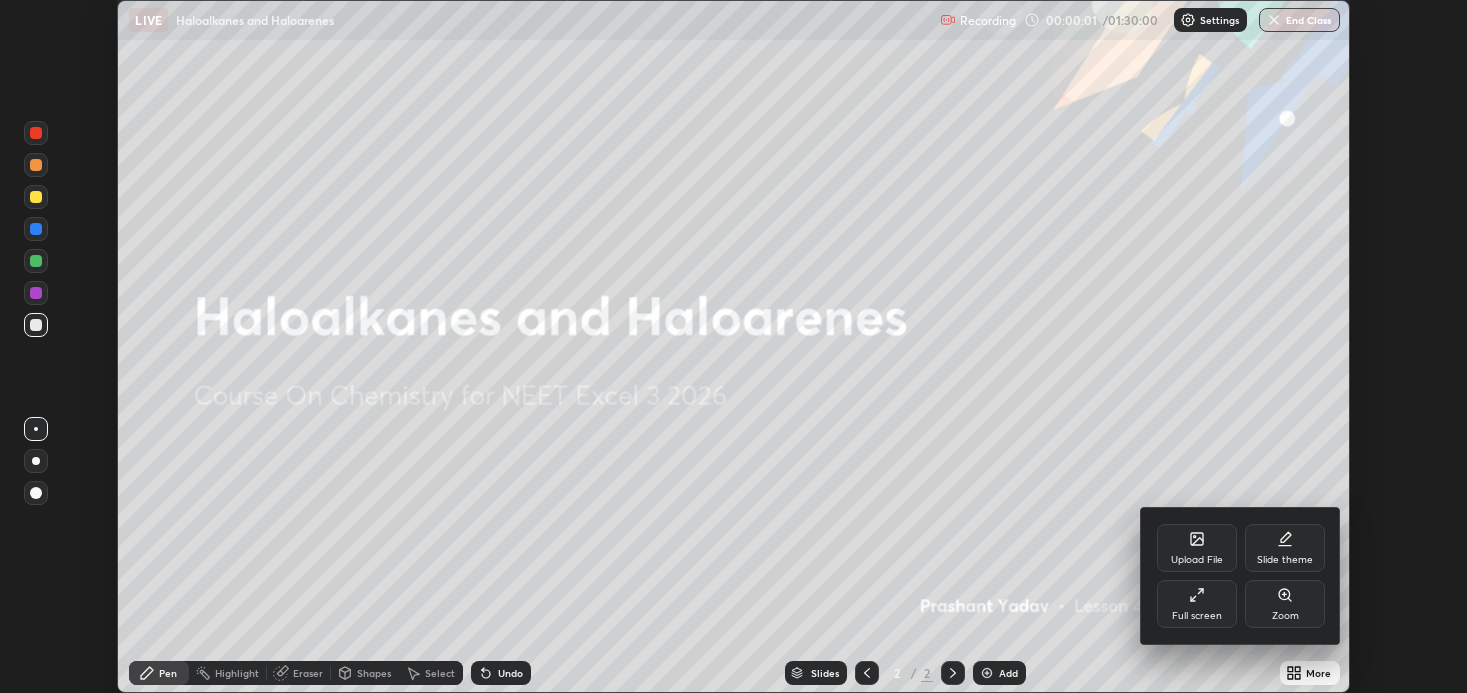 click on "Full screen" at bounding box center [1197, 604] 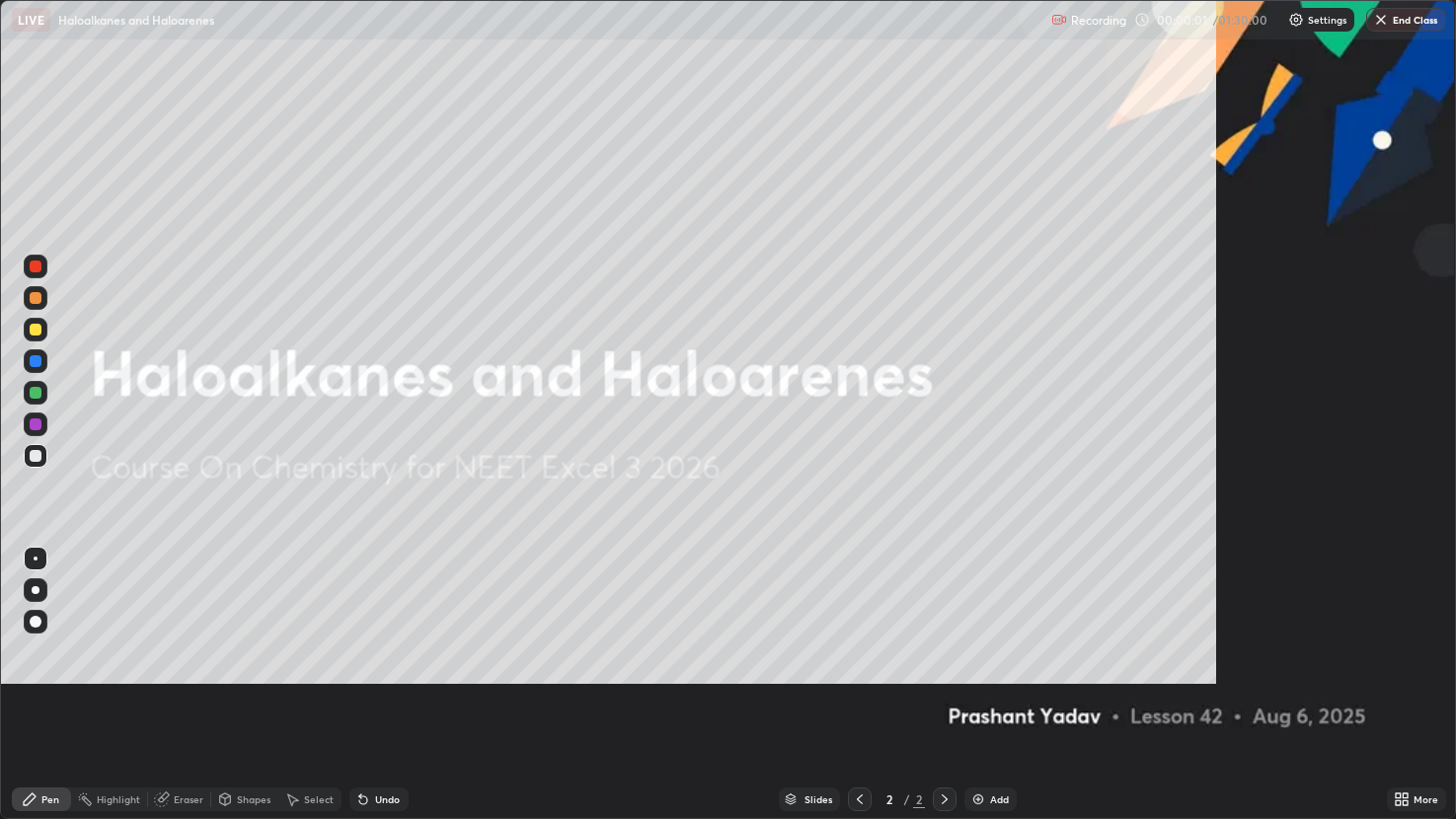 scroll, scrollTop: 97855, scrollLeft: 97255, axis: both 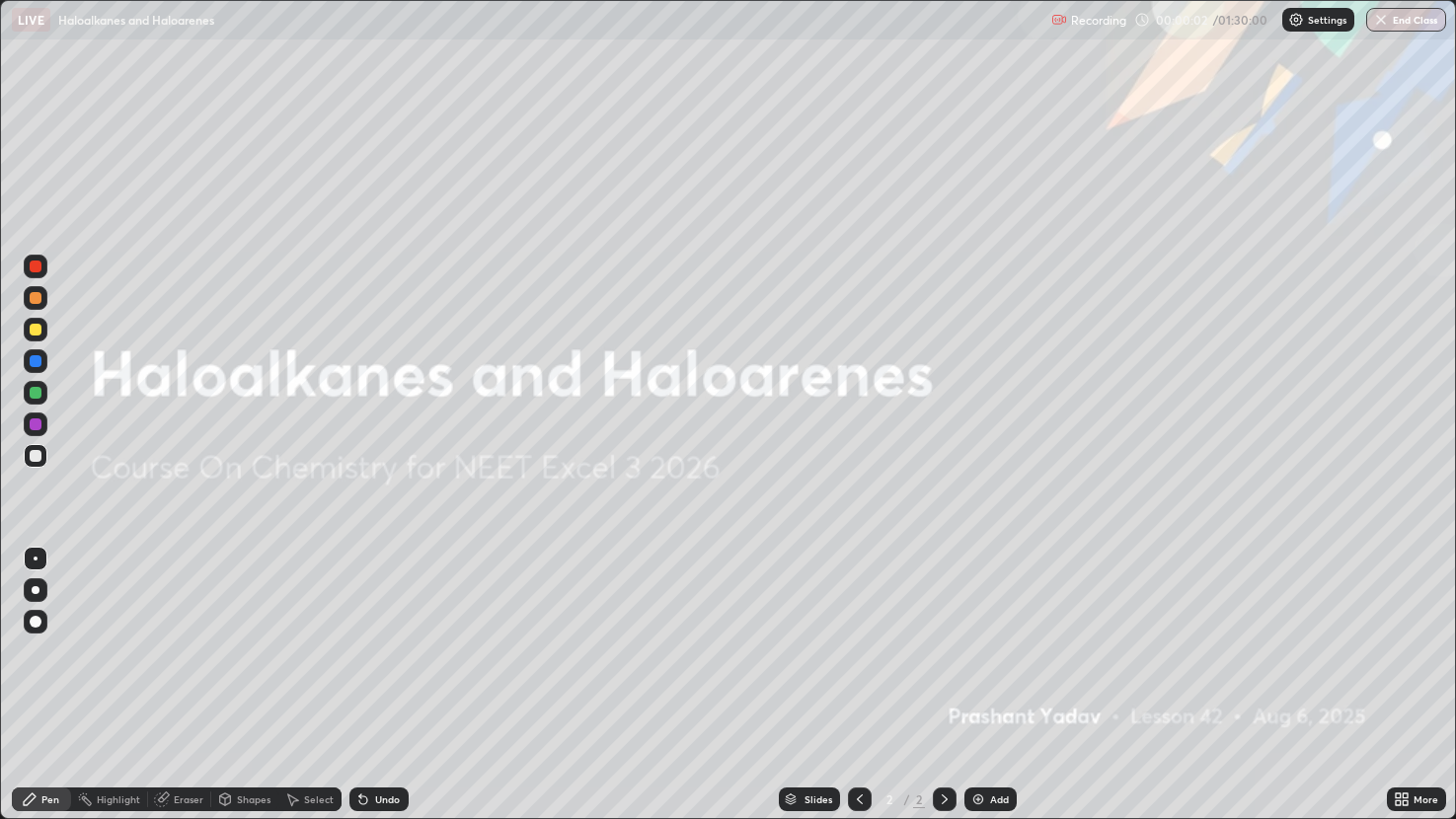 click on "Add" at bounding box center (999, 799) 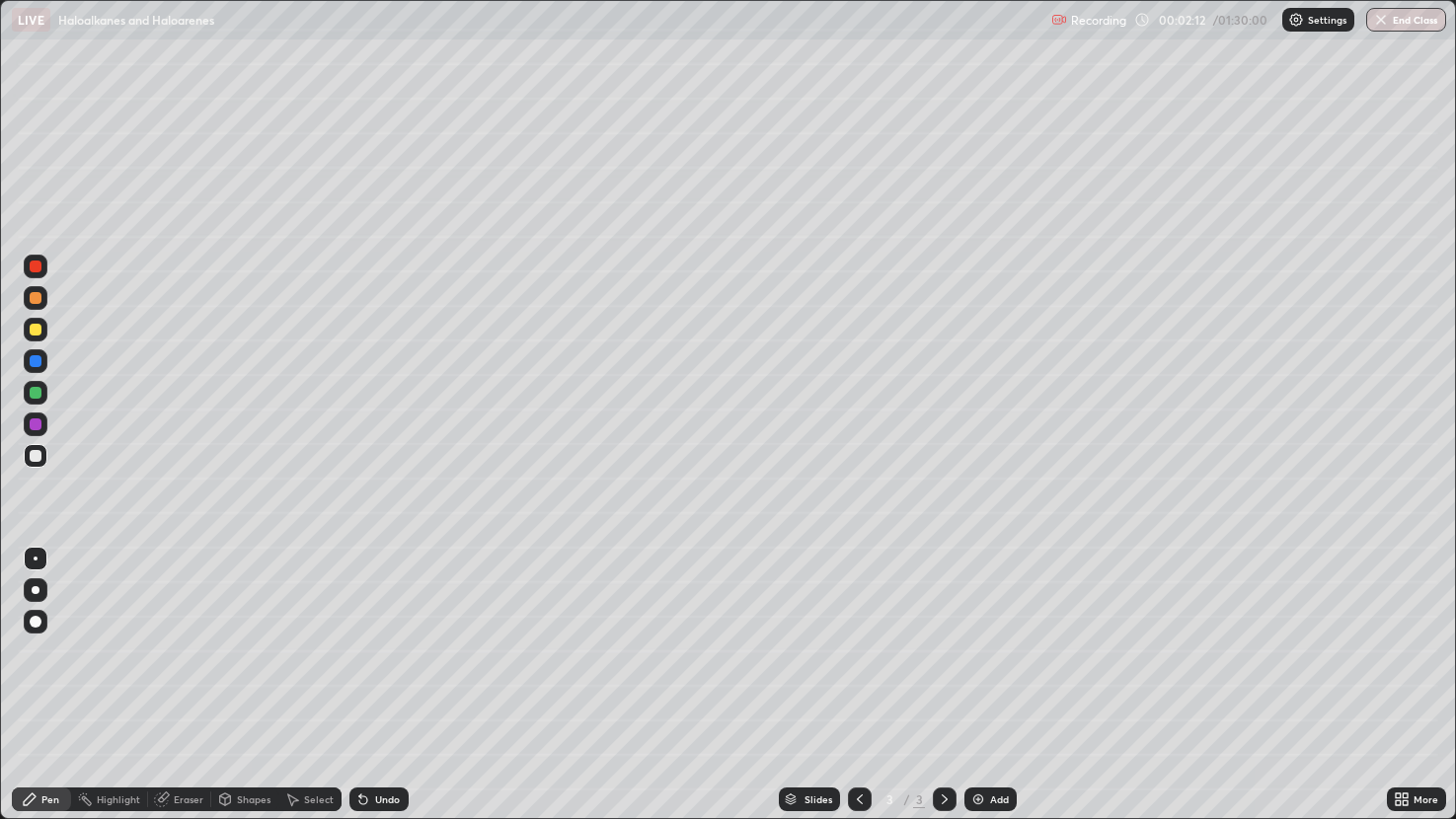click on "Undo" at bounding box center [387, 799] 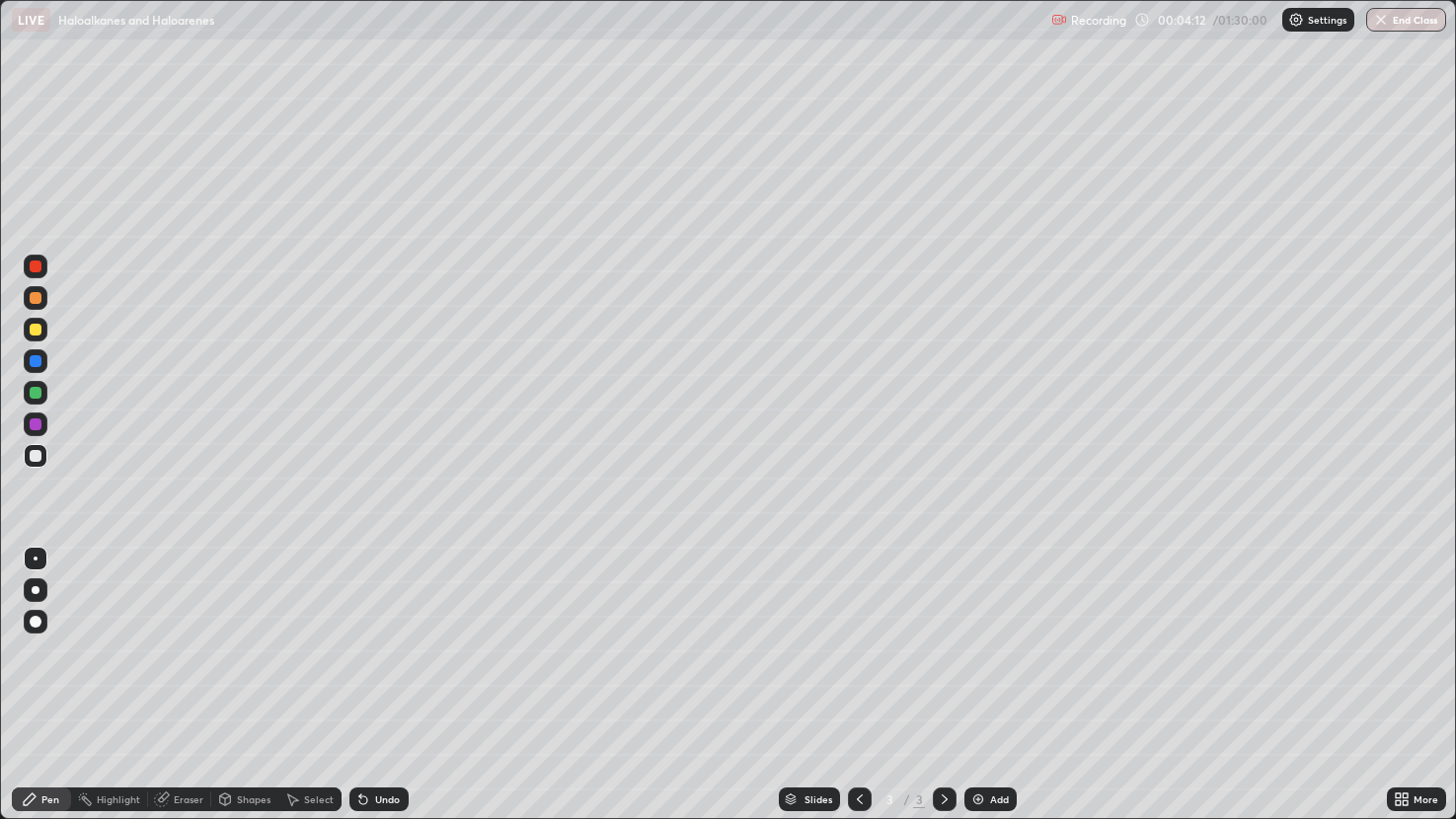 click on "Add" at bounding box center (990, 799) 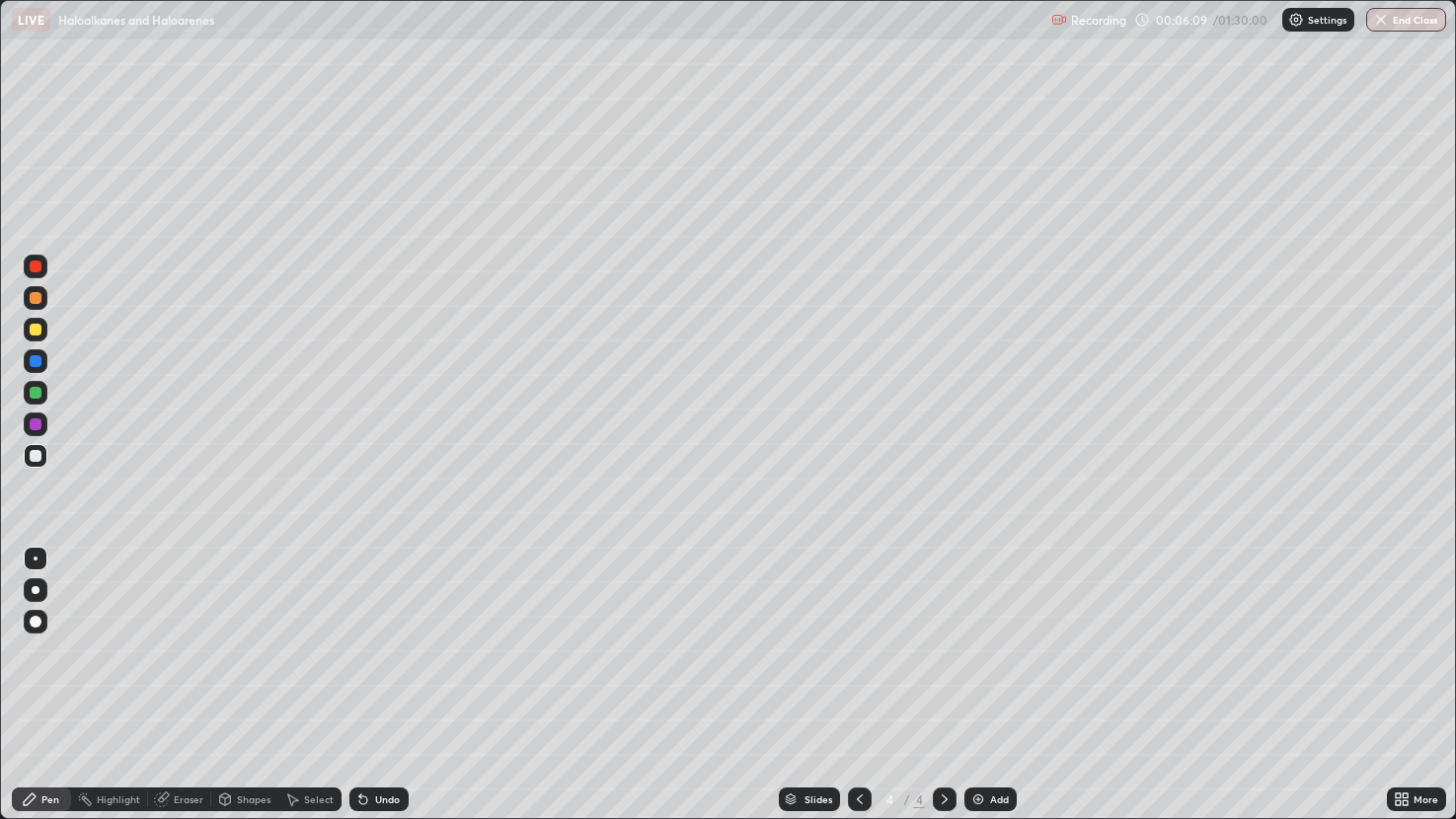 click at bounding box center (978, 799) 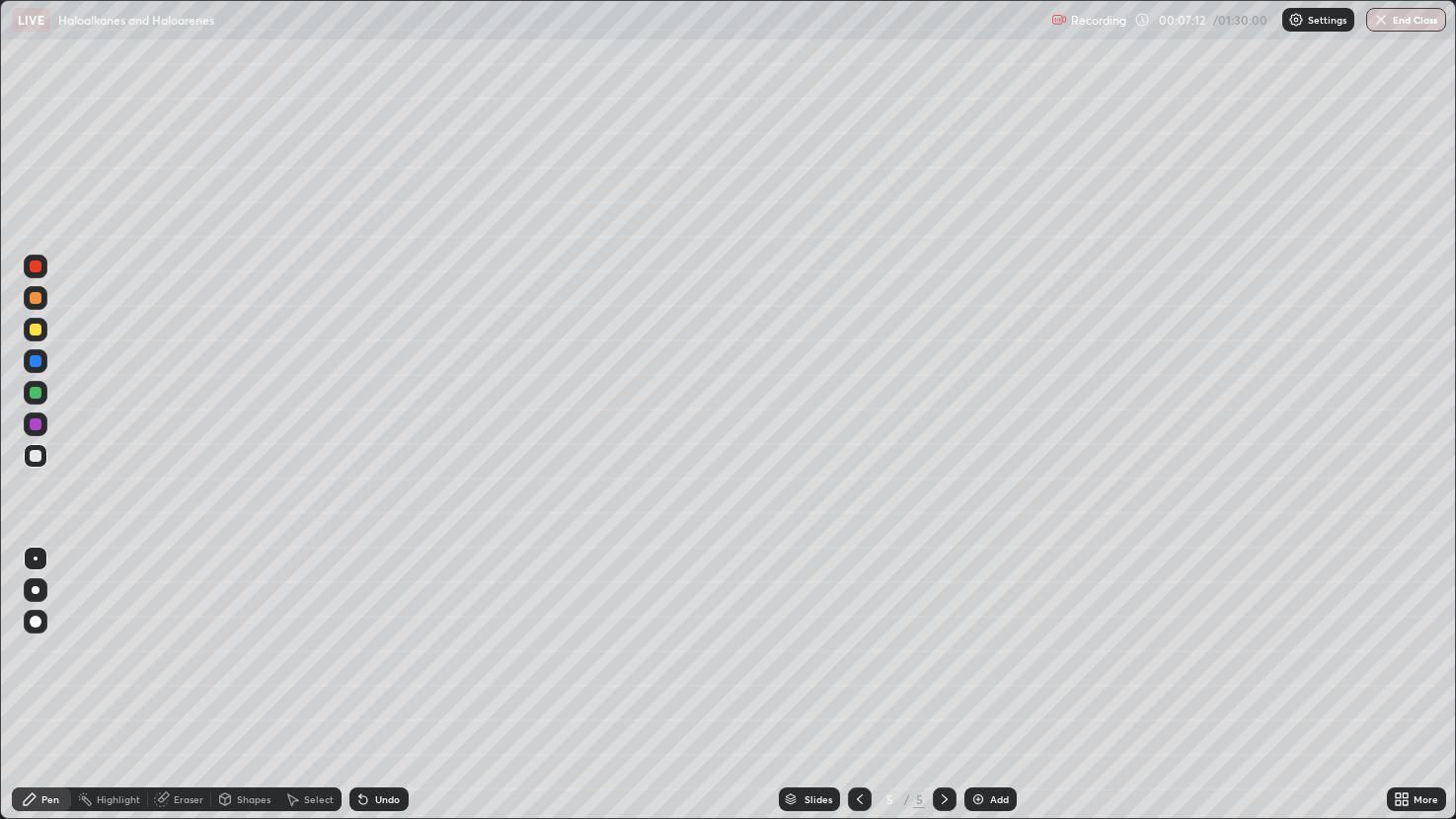 click on "Eraser" at bounding box center [180, 799] 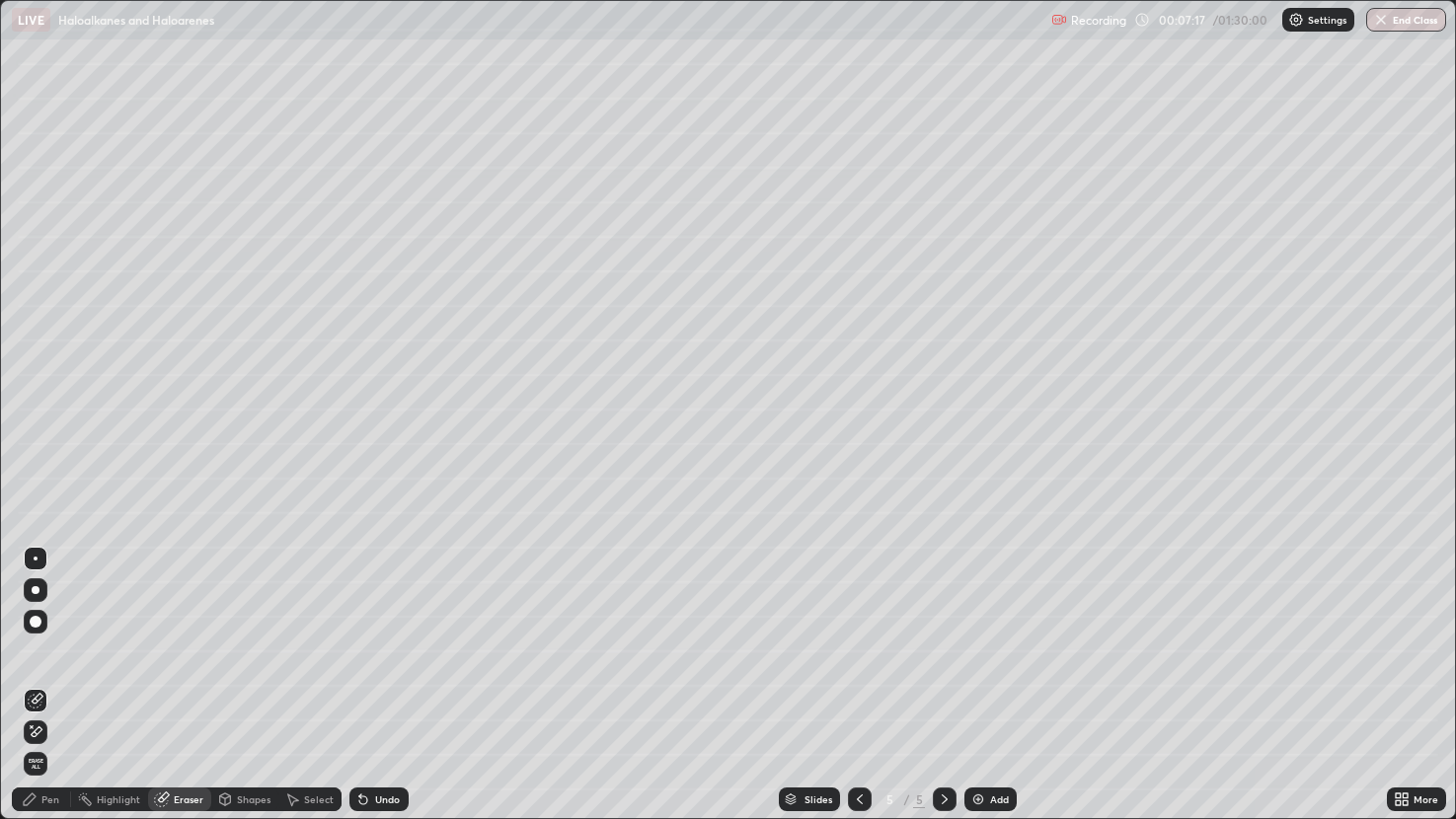 click on "Pen" at bounding box center [41, 799] 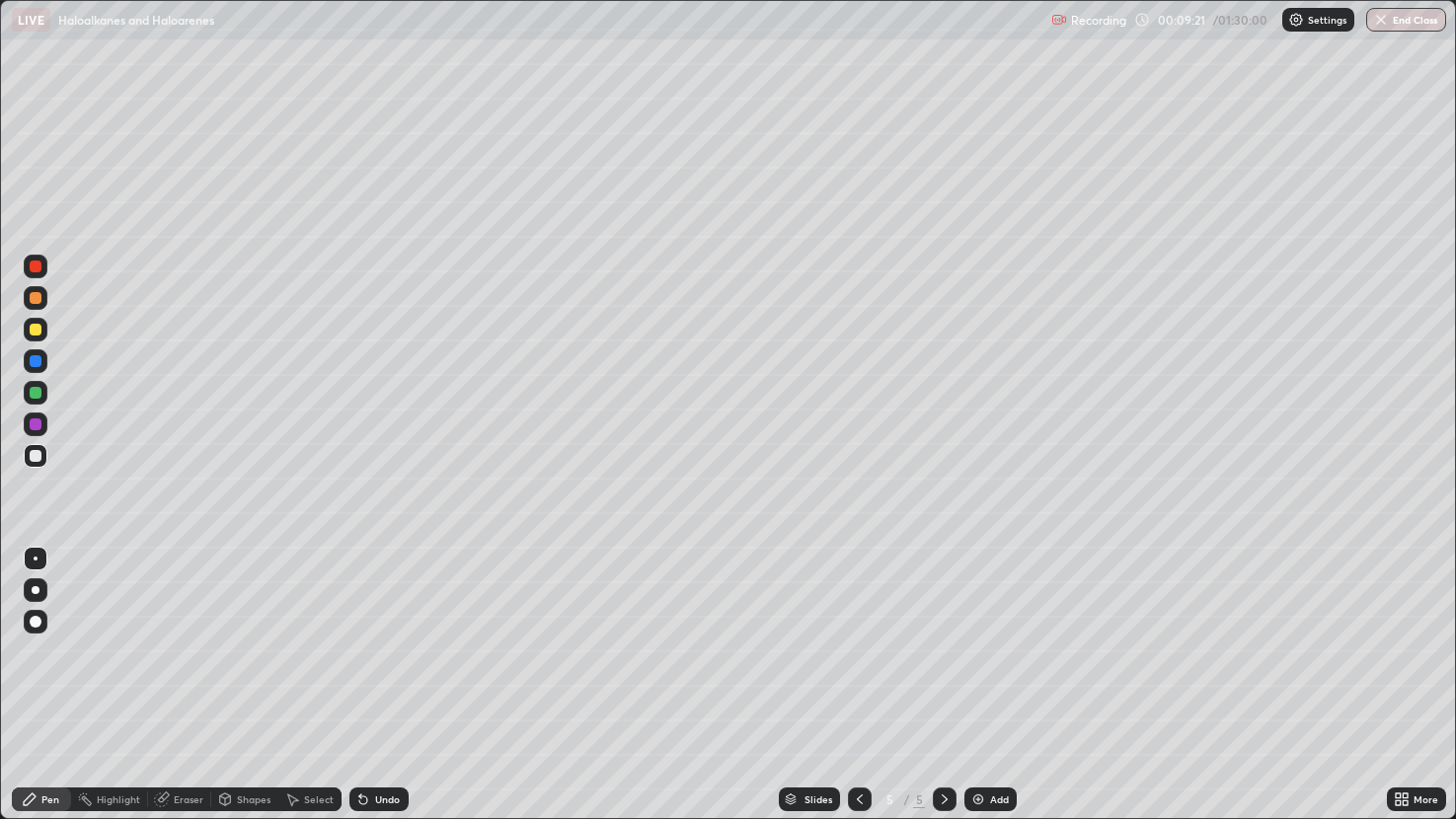 click on "Add" at bounding box center [990, 799] 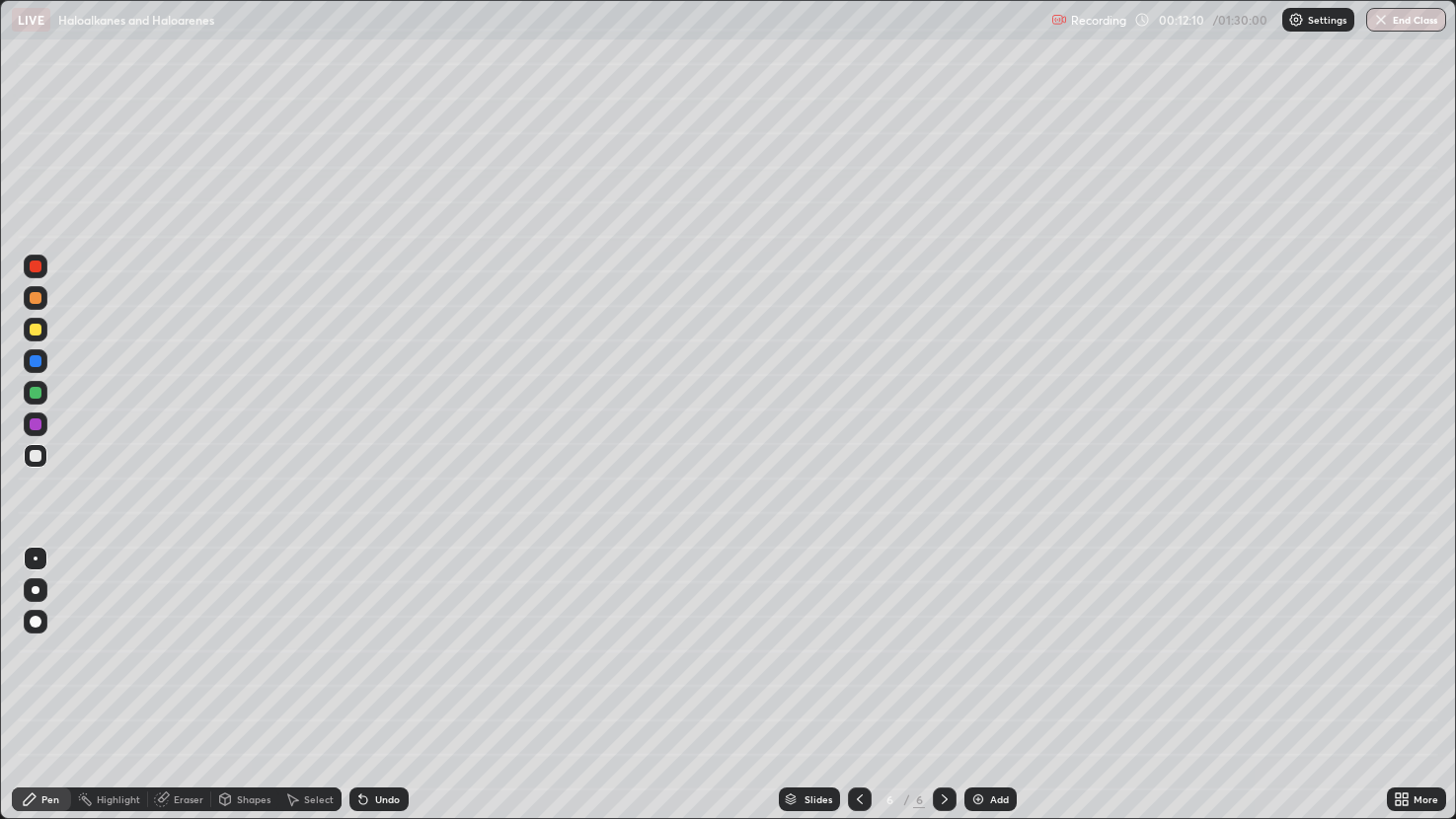 click on "Slides 6 / 6 Add" at bounding box center [897, 799] 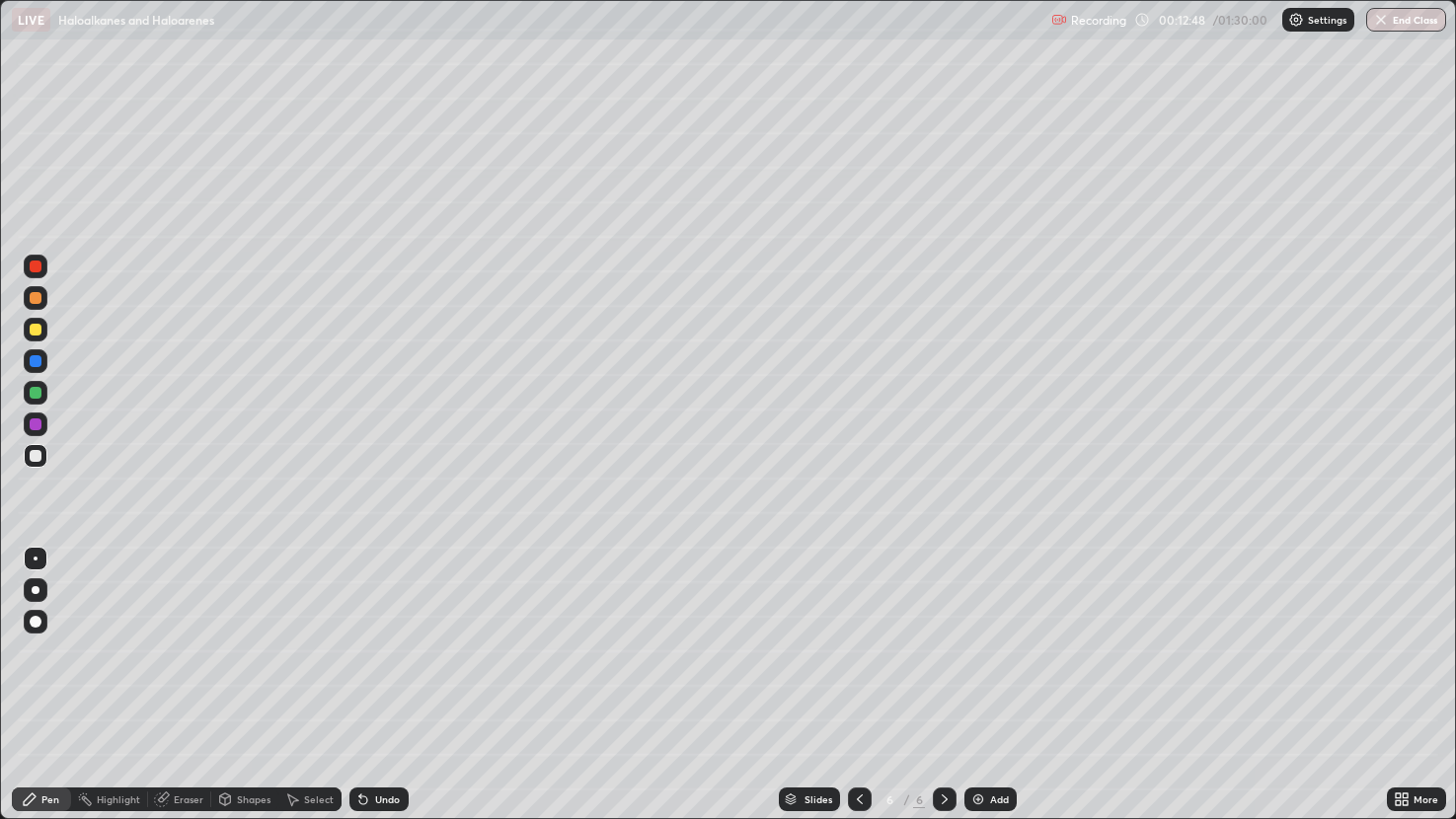 click on "Add" at bounding box center (999, 799) 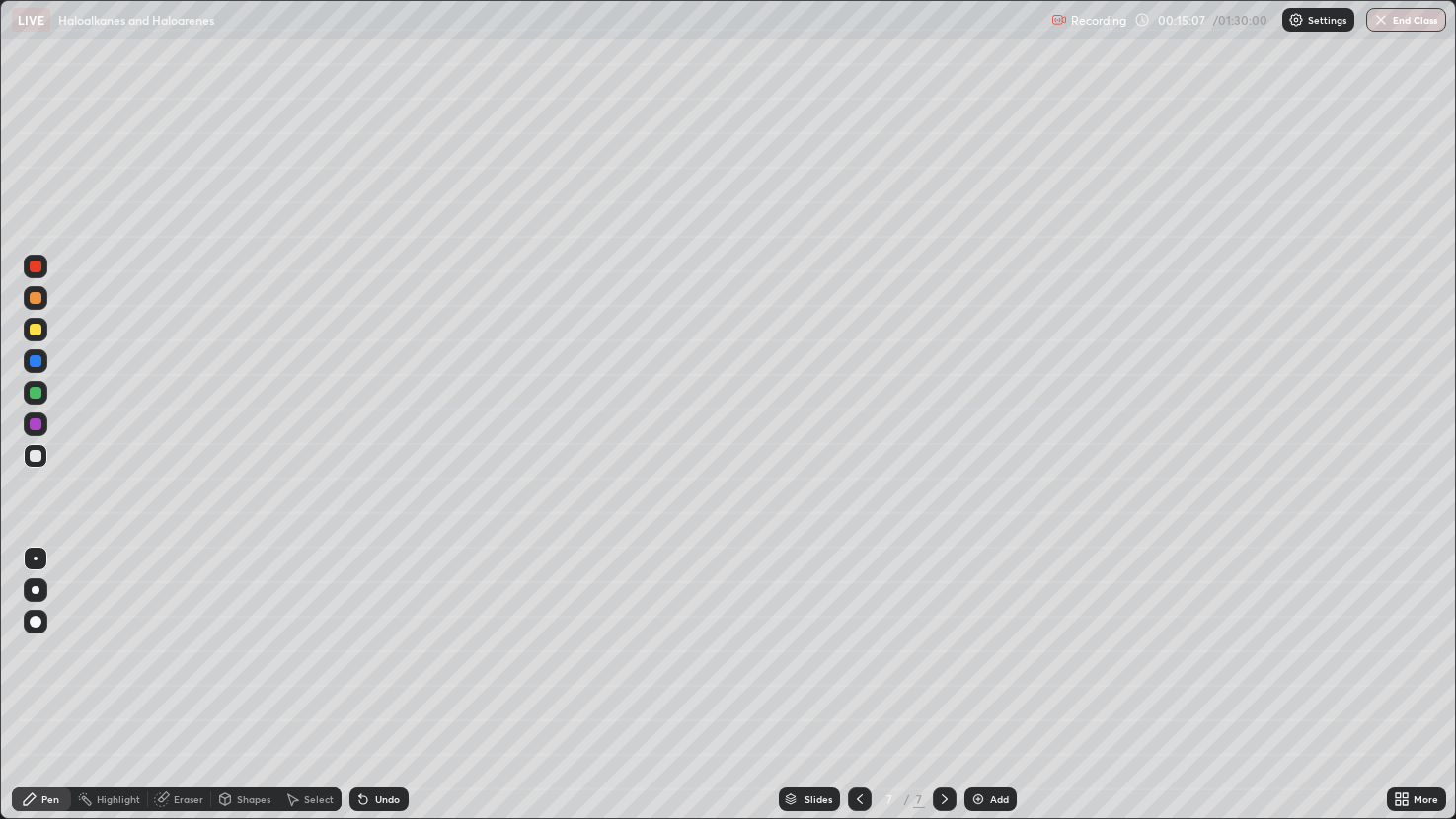 click on "Add" at bounding box center [999, 799] 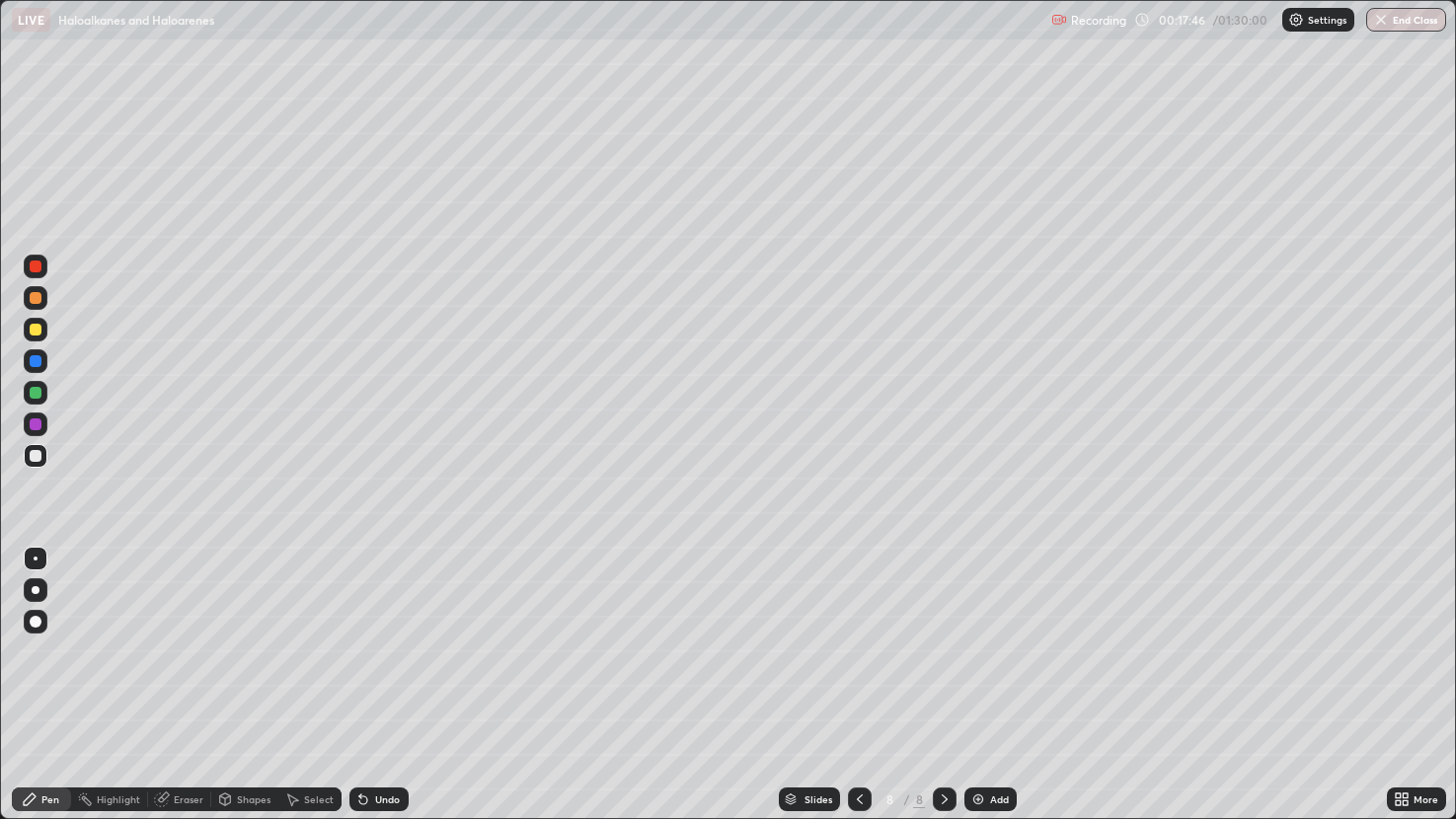 click on "Undo" at bounding box center (387, 799) 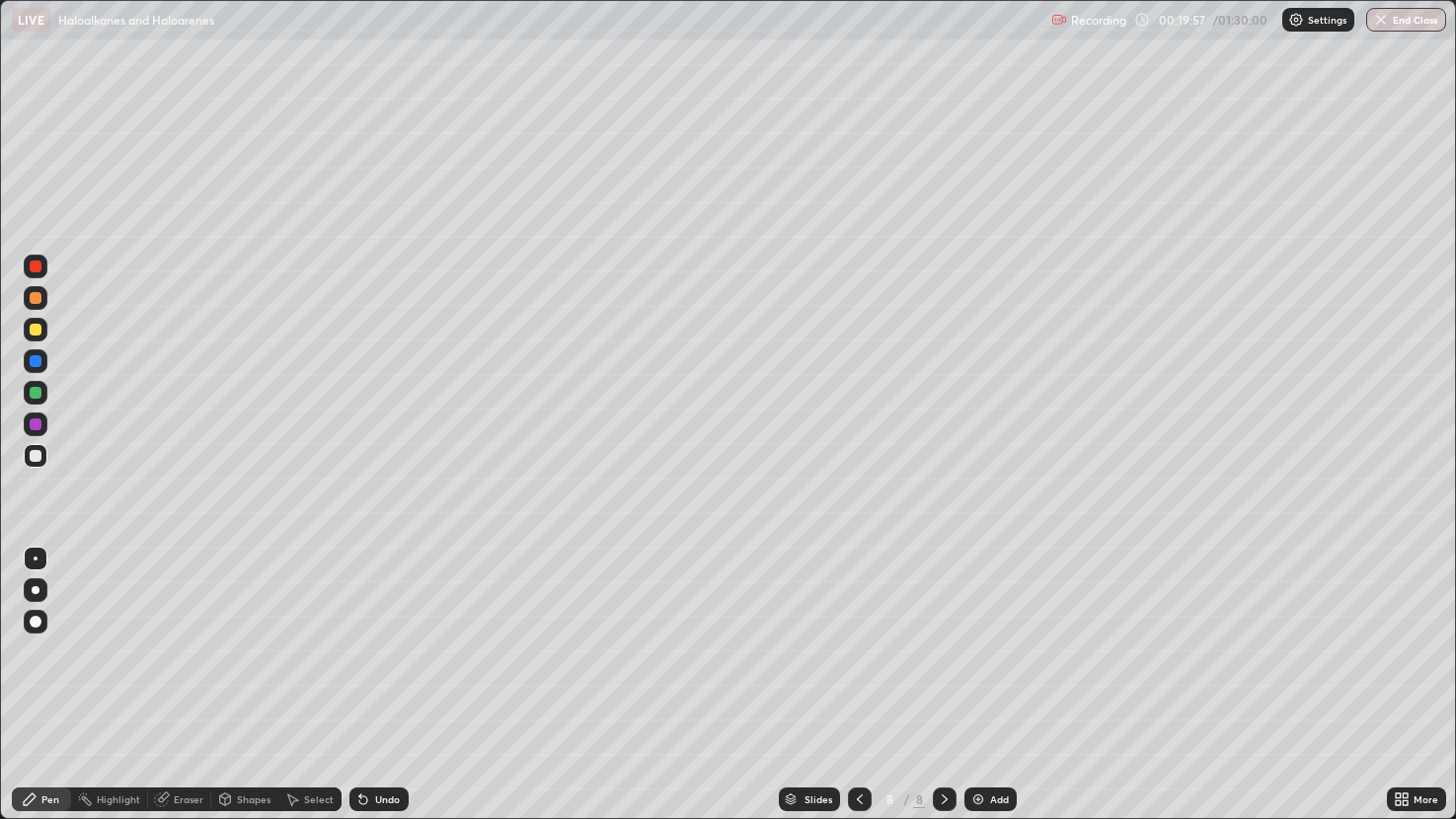 click on "Undo" at bounding box center [387, 799] 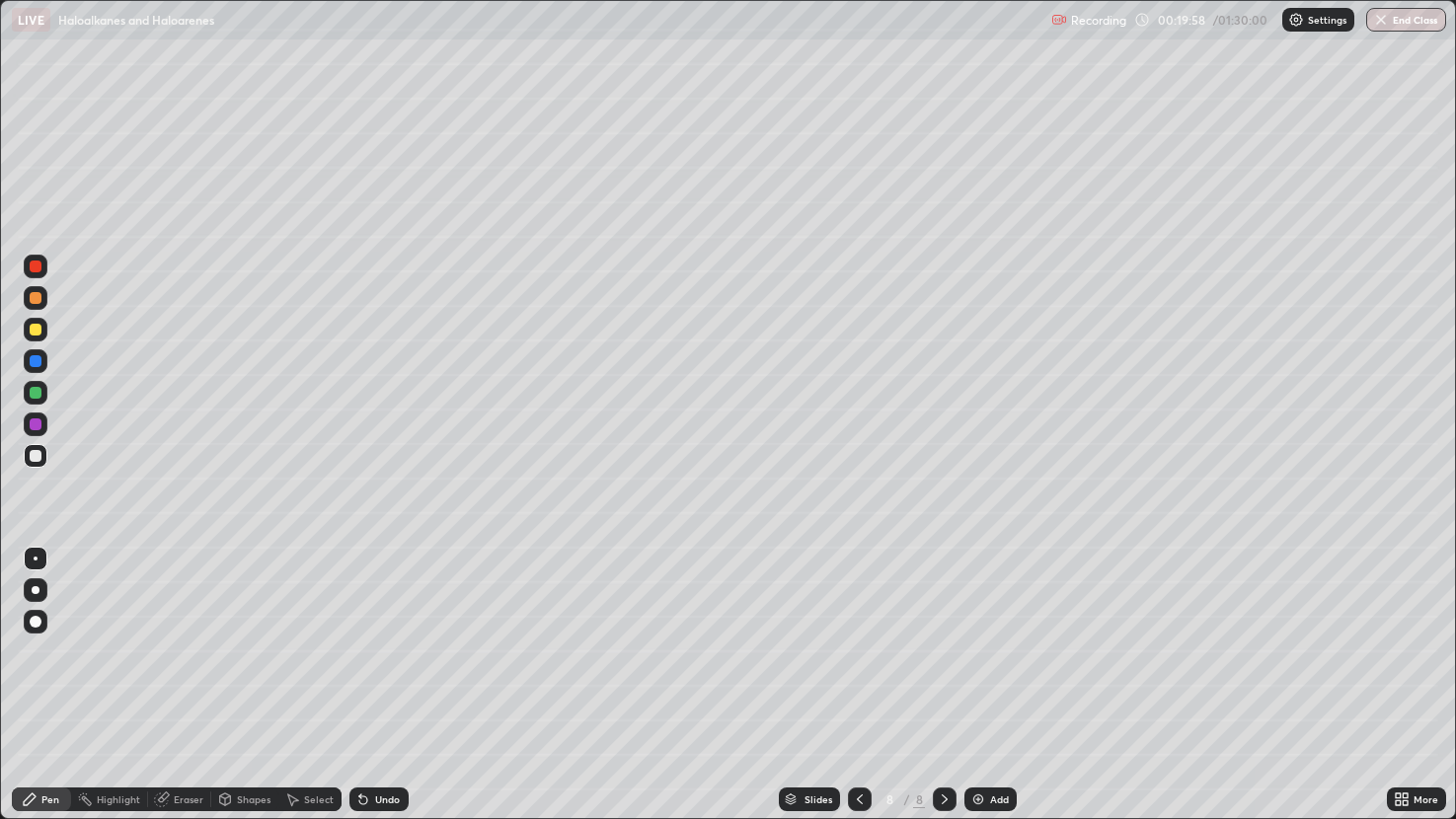 click on "Undo" at bounding box center [387, 799] 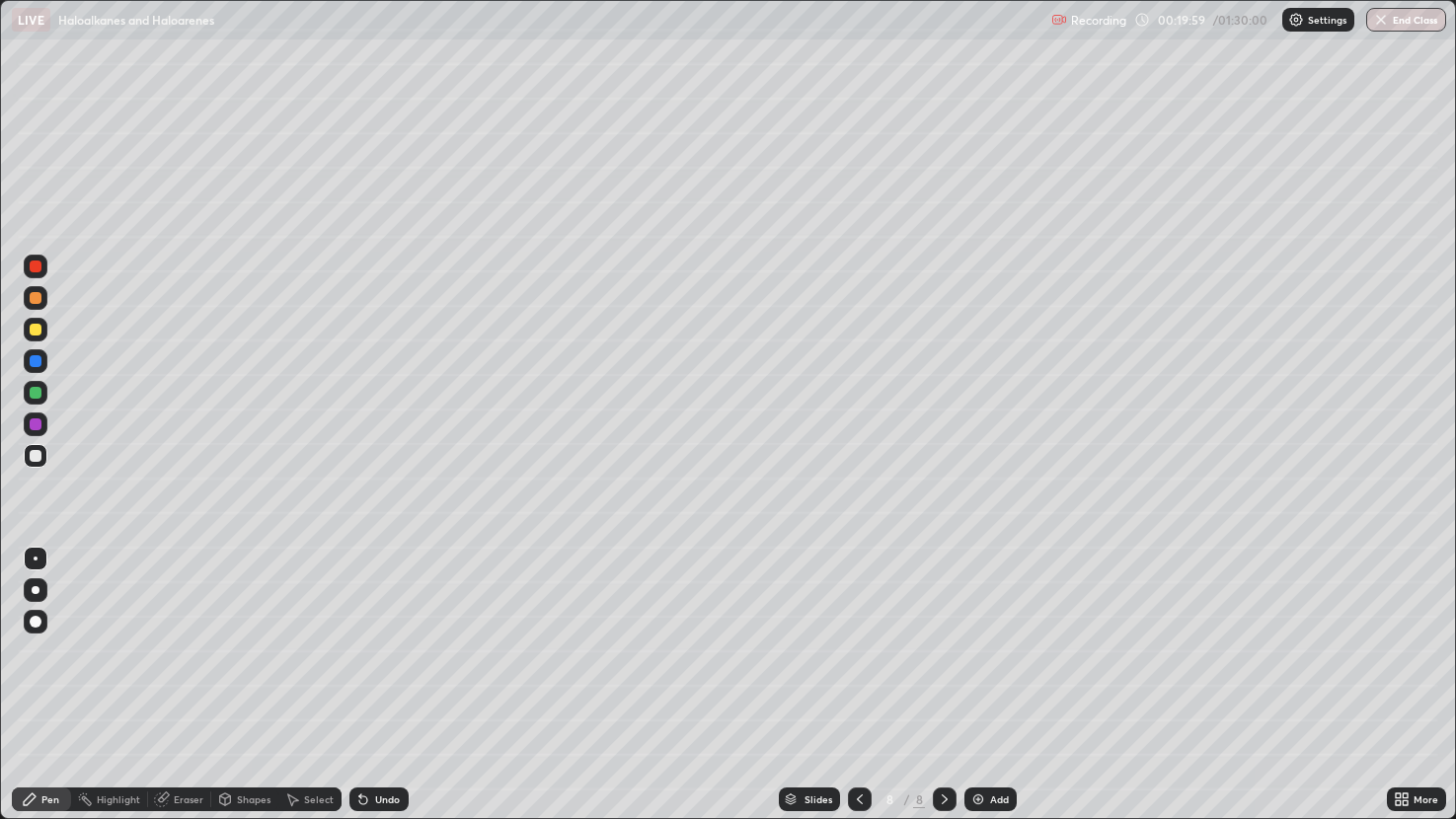 click on "Undo" at bounding box center (387, 799) 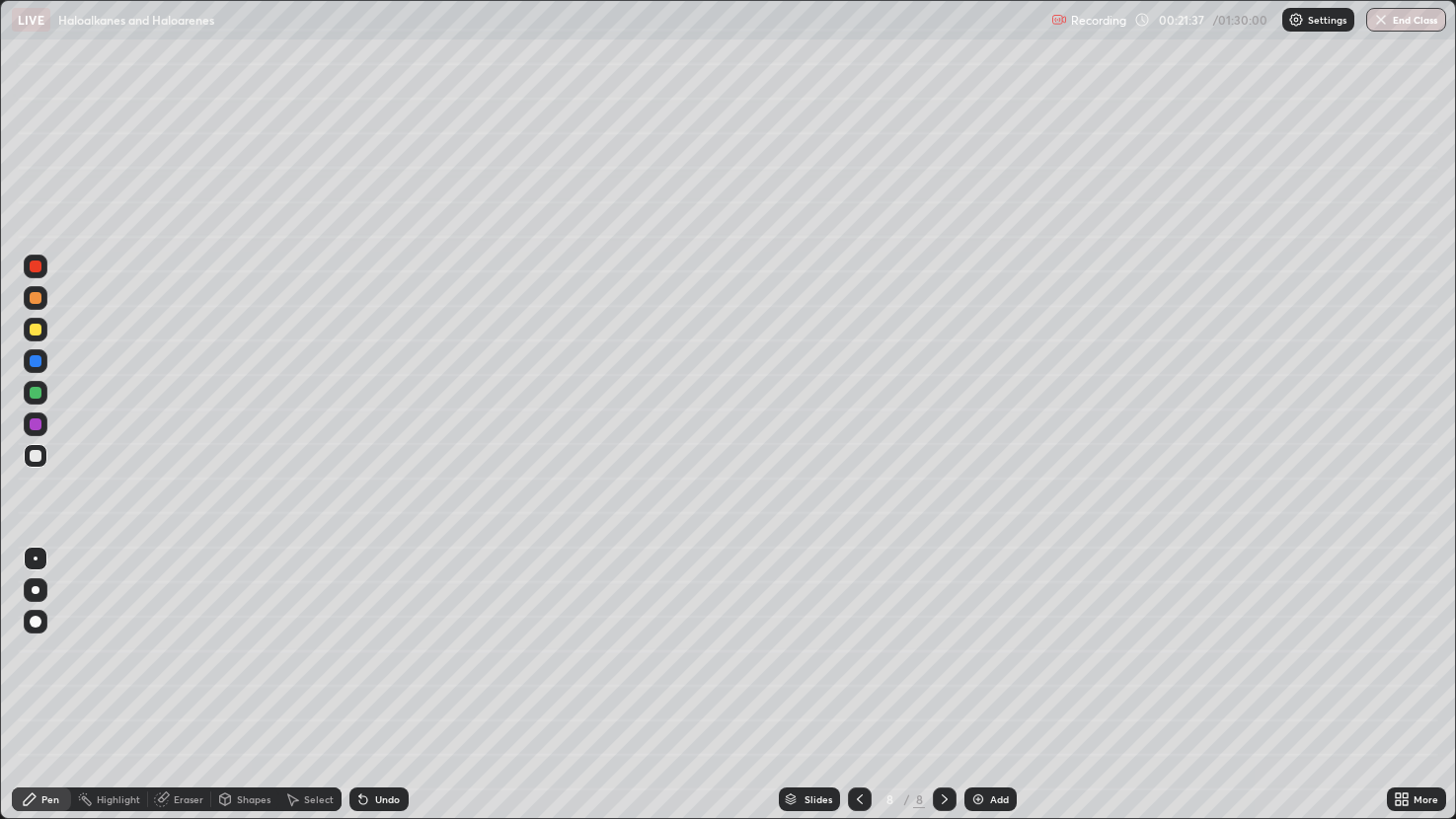 click on "Add" at bounding box center [999, 799] 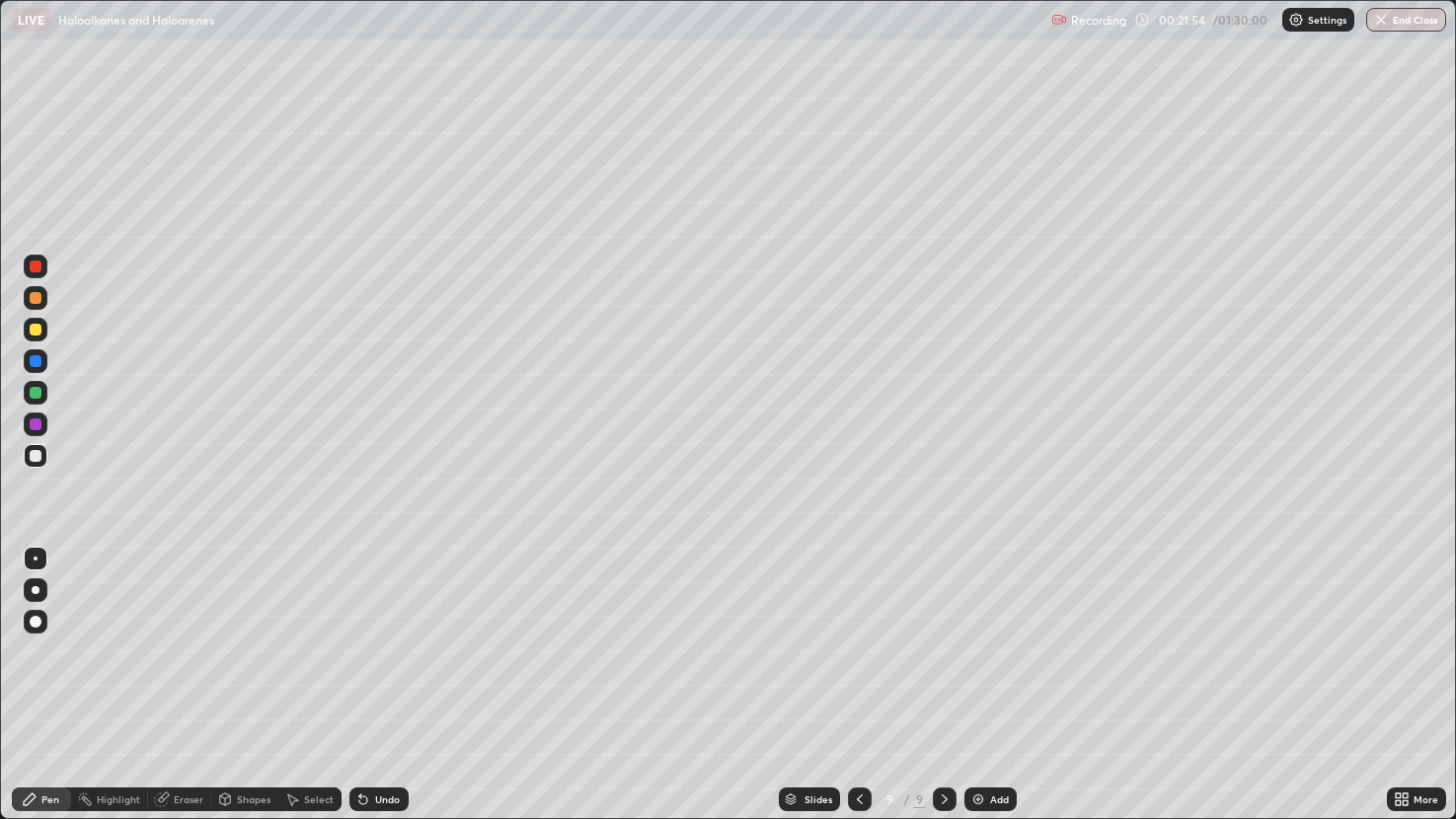 click on "Undo" at bounding box center (379, 799) 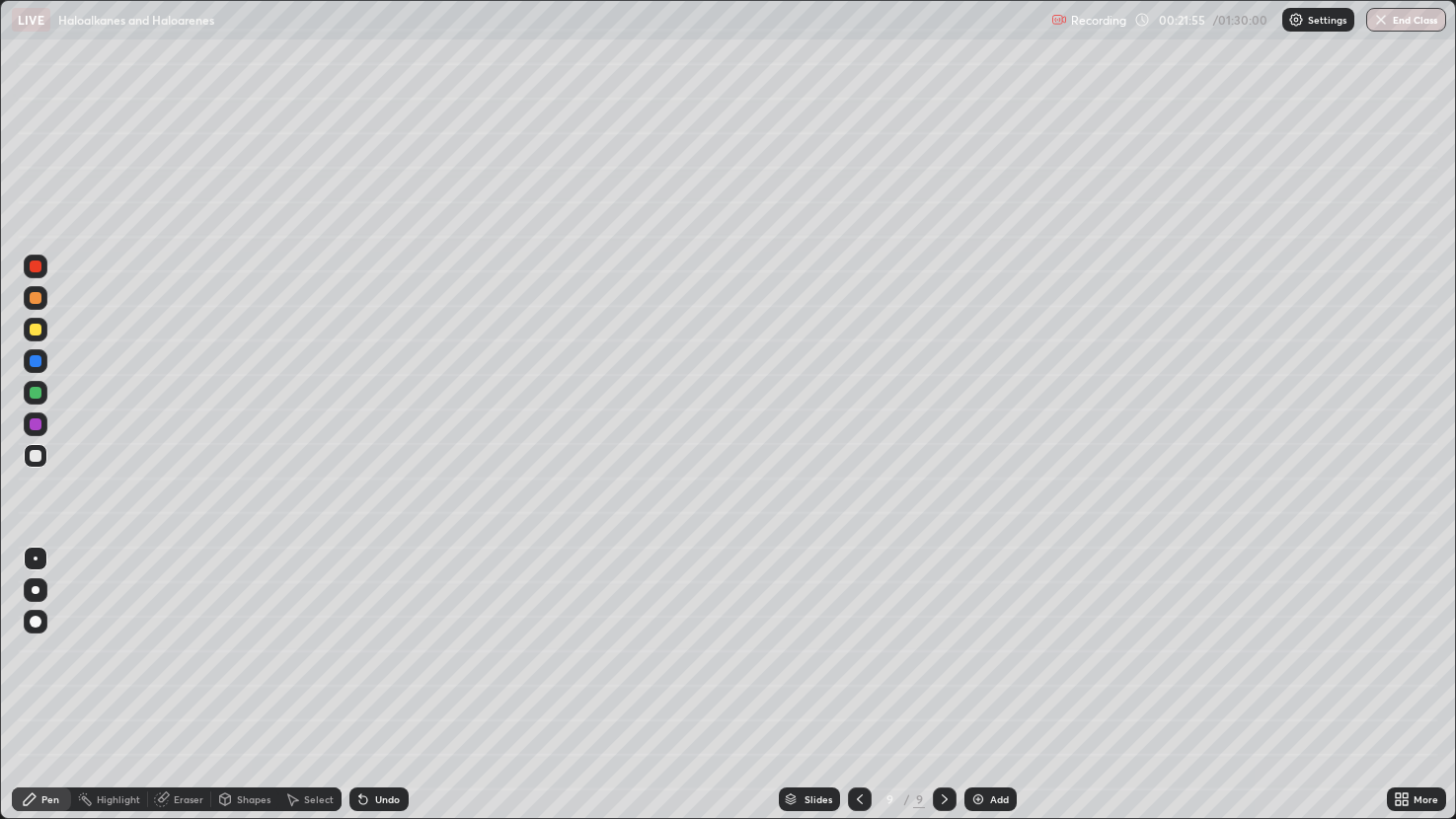 click on "Undo" at bounding box center [379, 799] 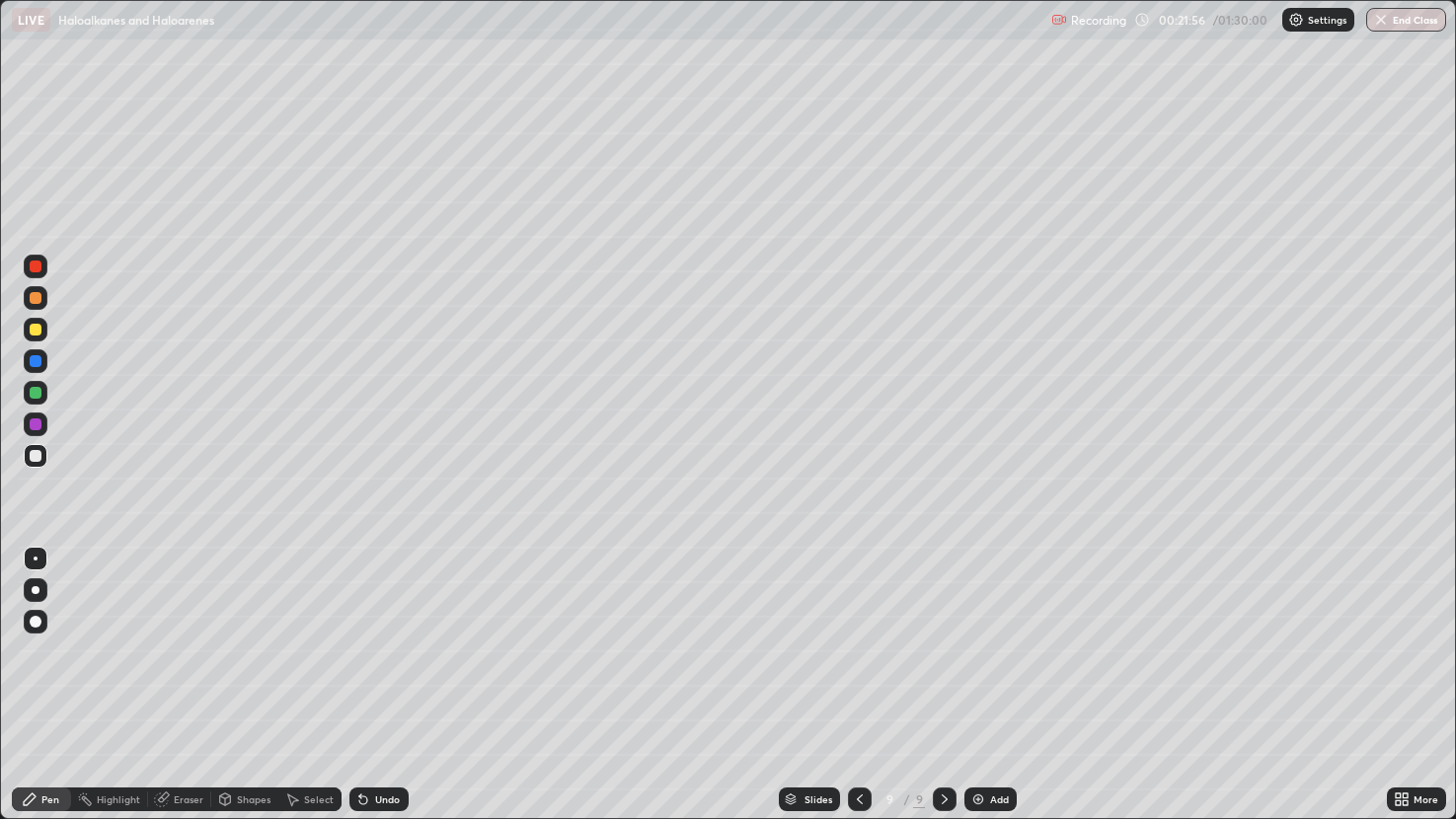 click on "Undo" at bounding box center [387, 799] 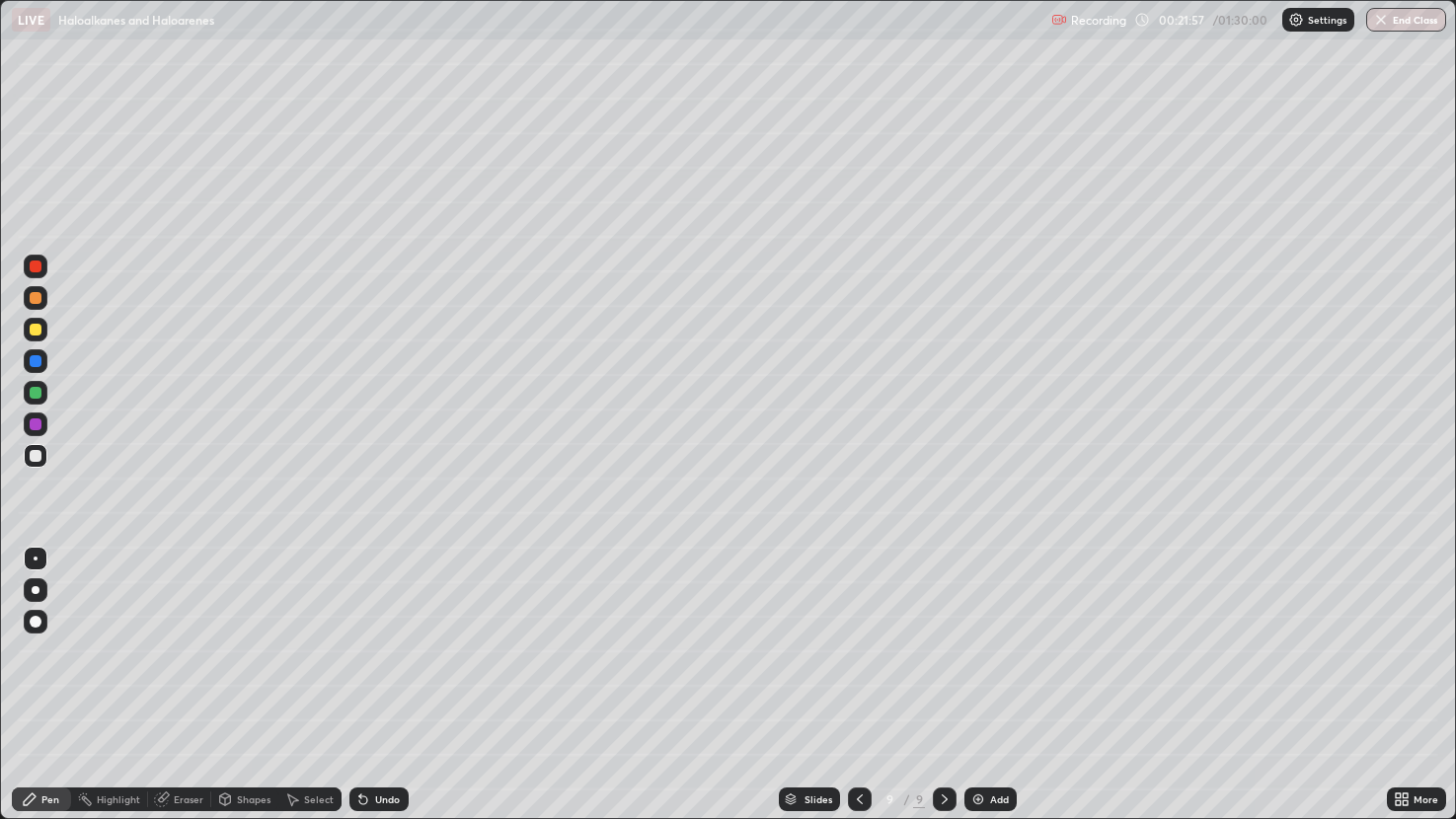 click on "Undo" at bounding box center [387, 799] 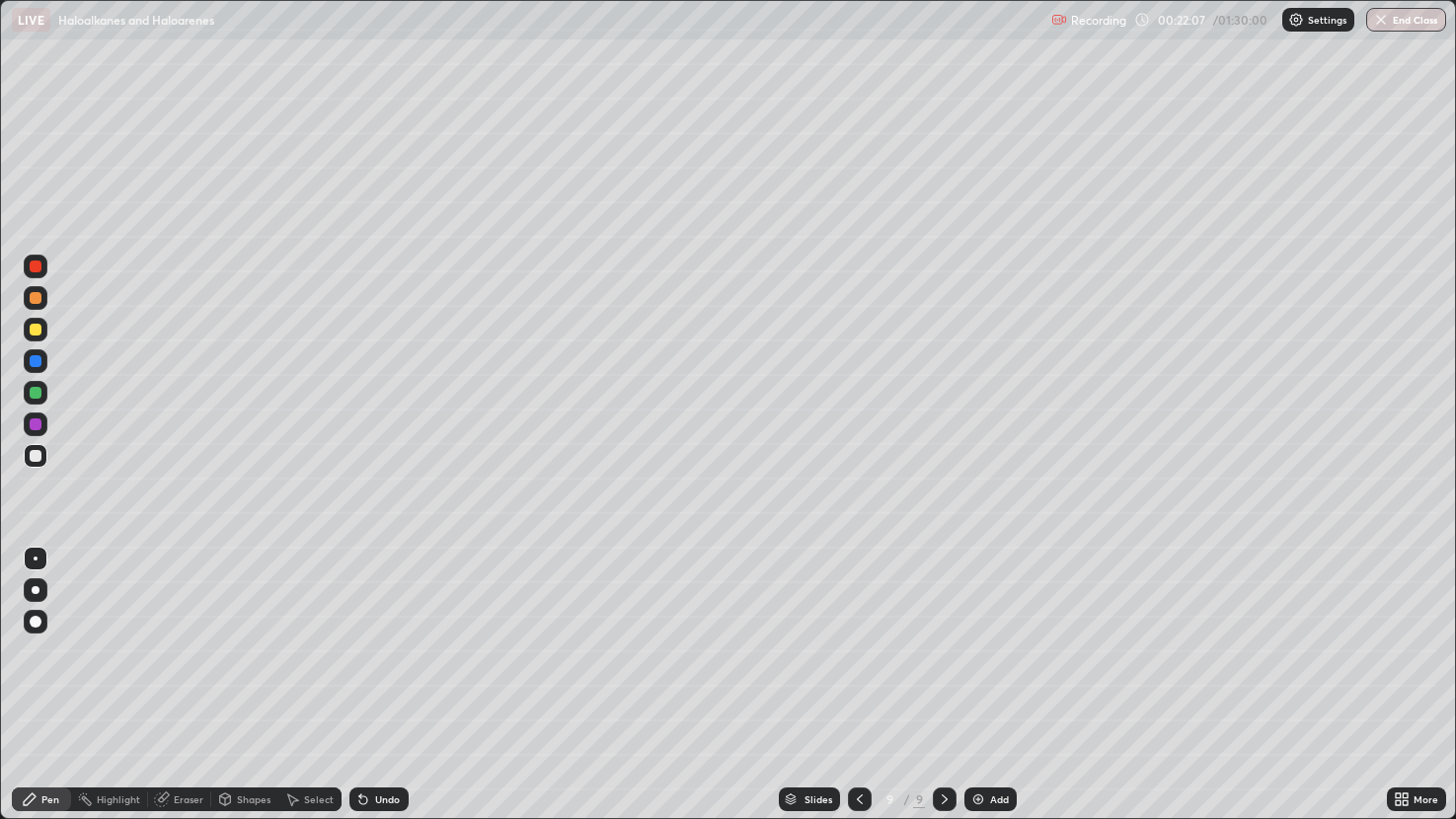click on "Undo" at bounding box center (387, 799) 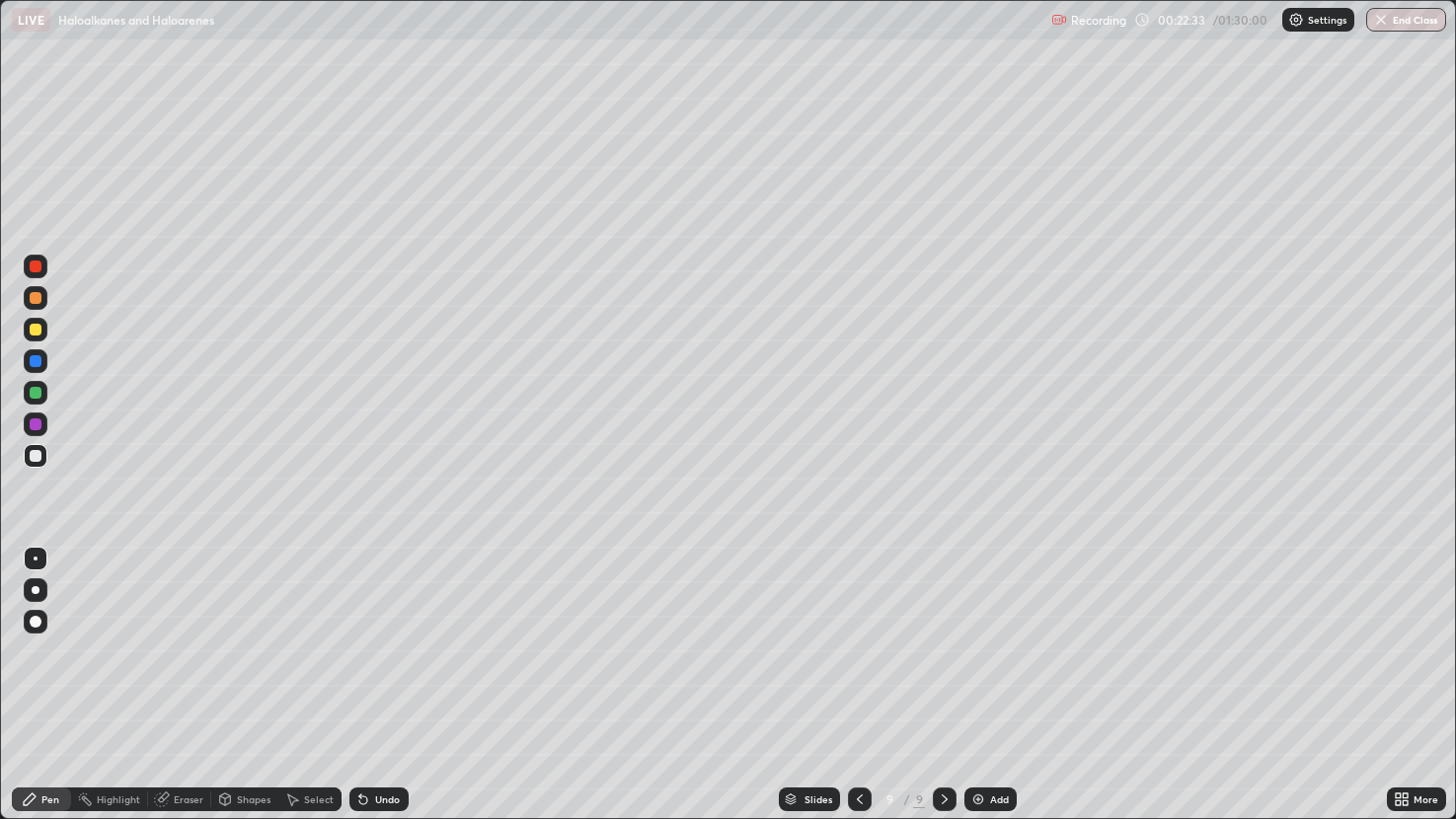 click on "Eraser" at bounding box center [180, 799] 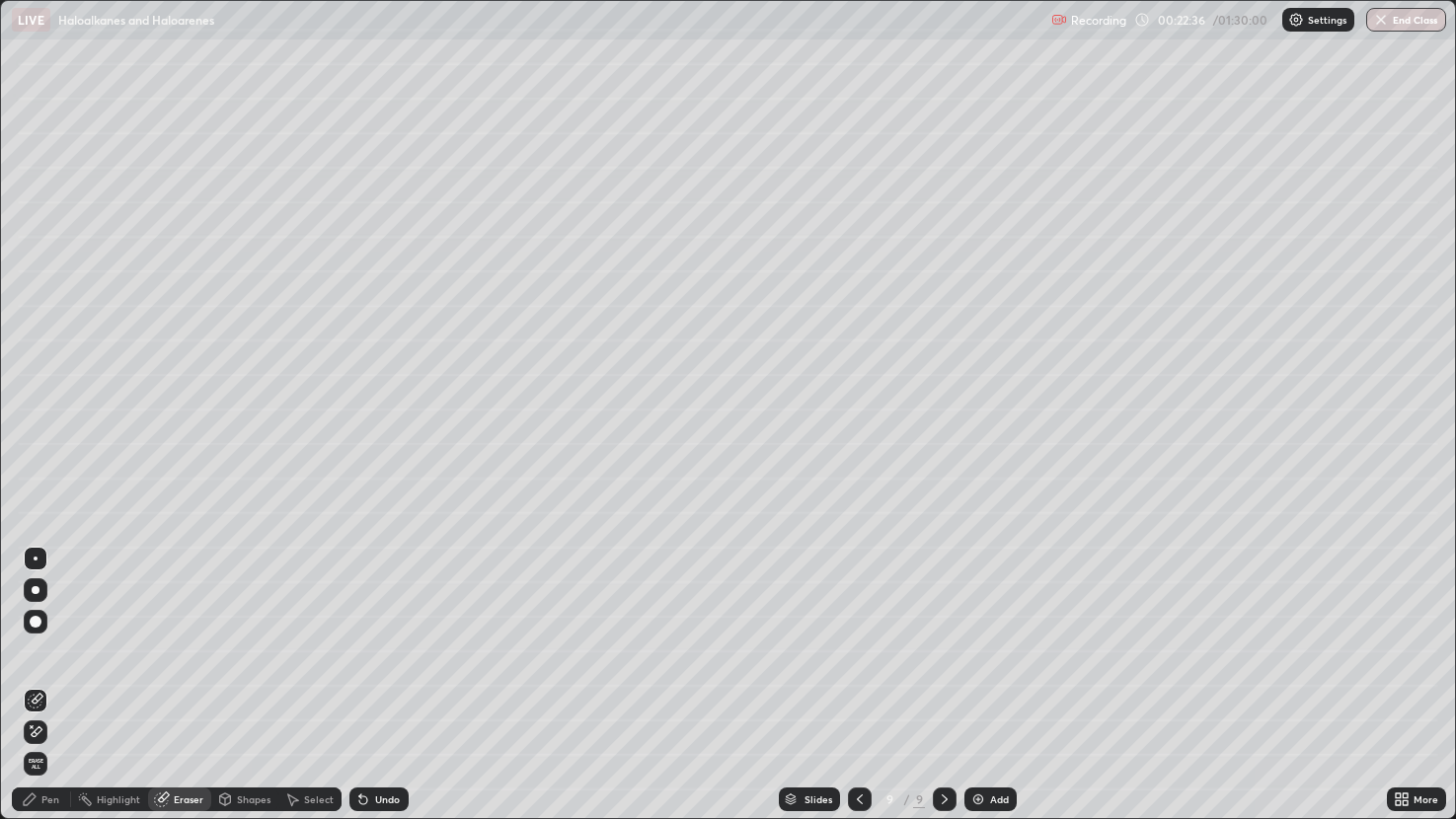 click on "Pen" at bounding box center (41, 799) 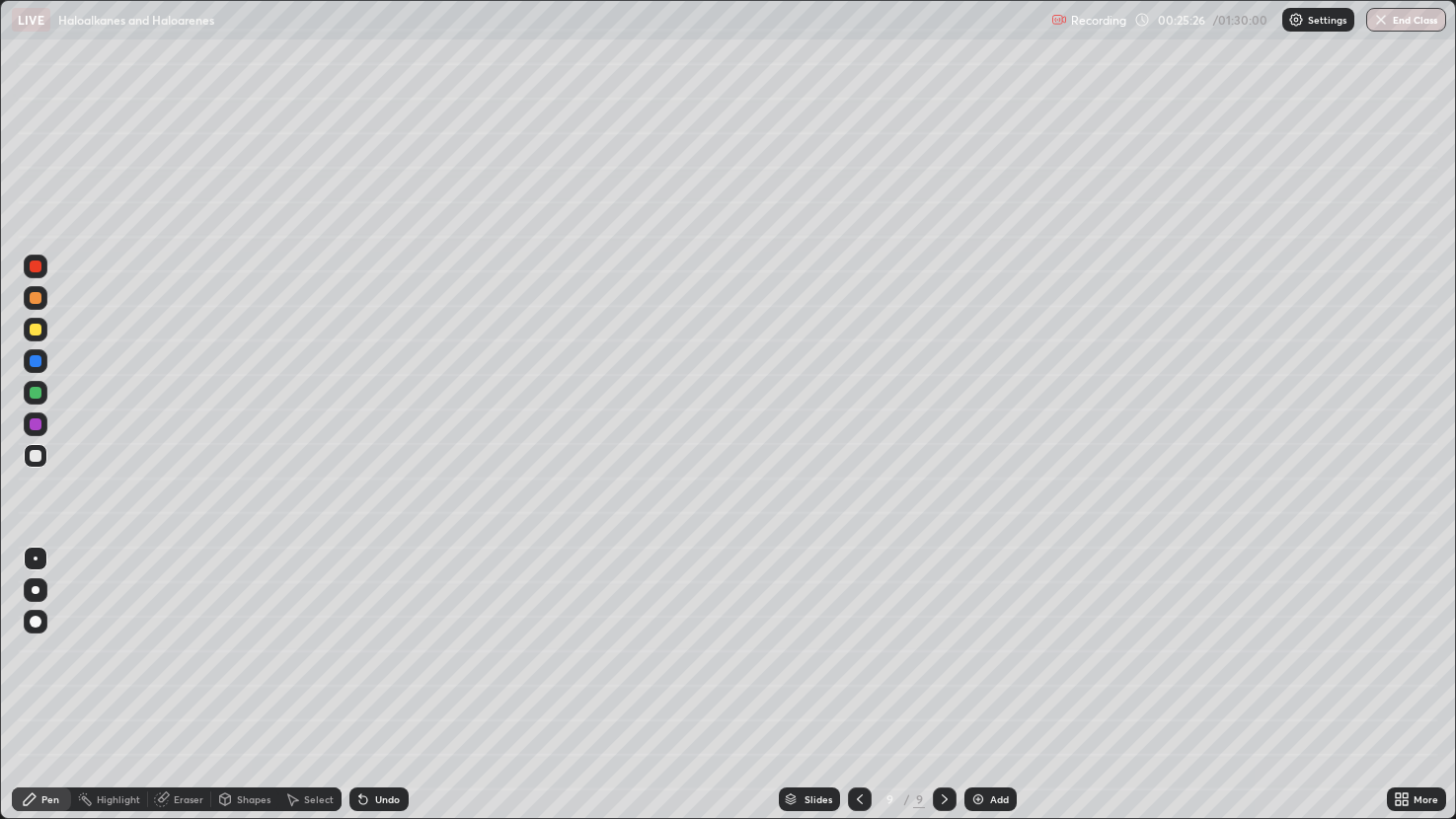 click on "Add" at bounding box center [990, 799] 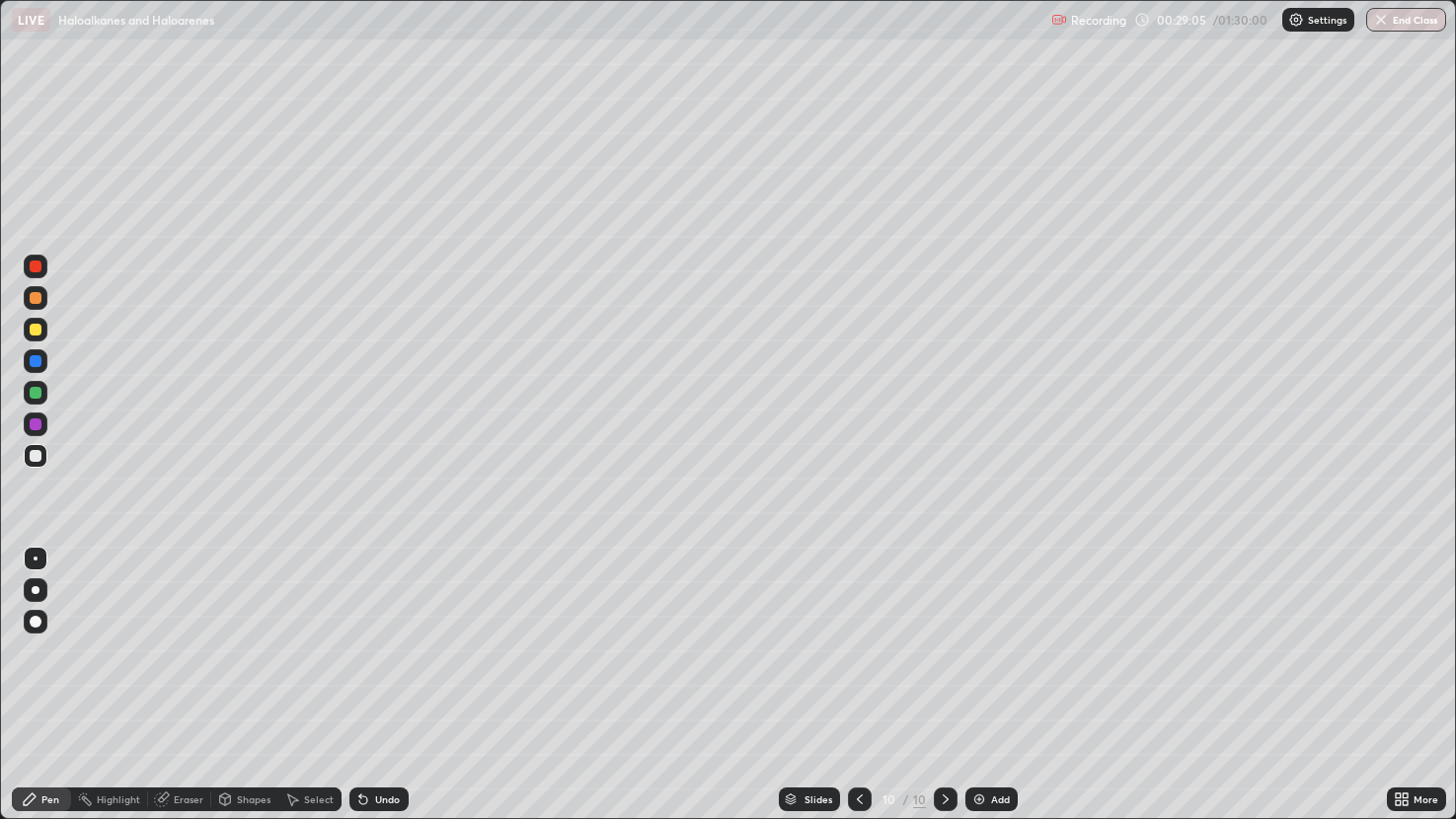 click on "Undo" at bounding box center [379, 799] 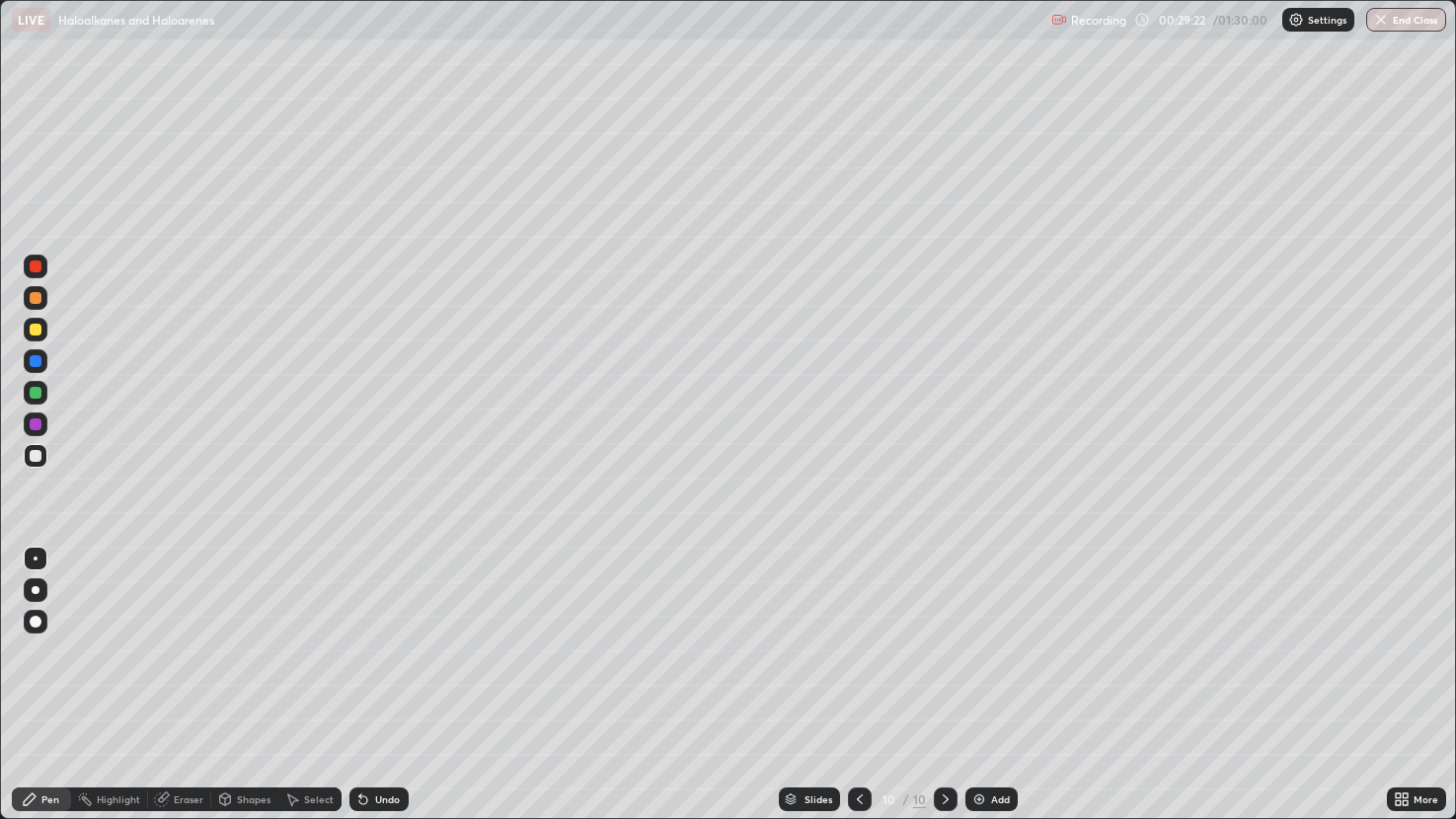click on "Undo" at bounding box center [387, 799] 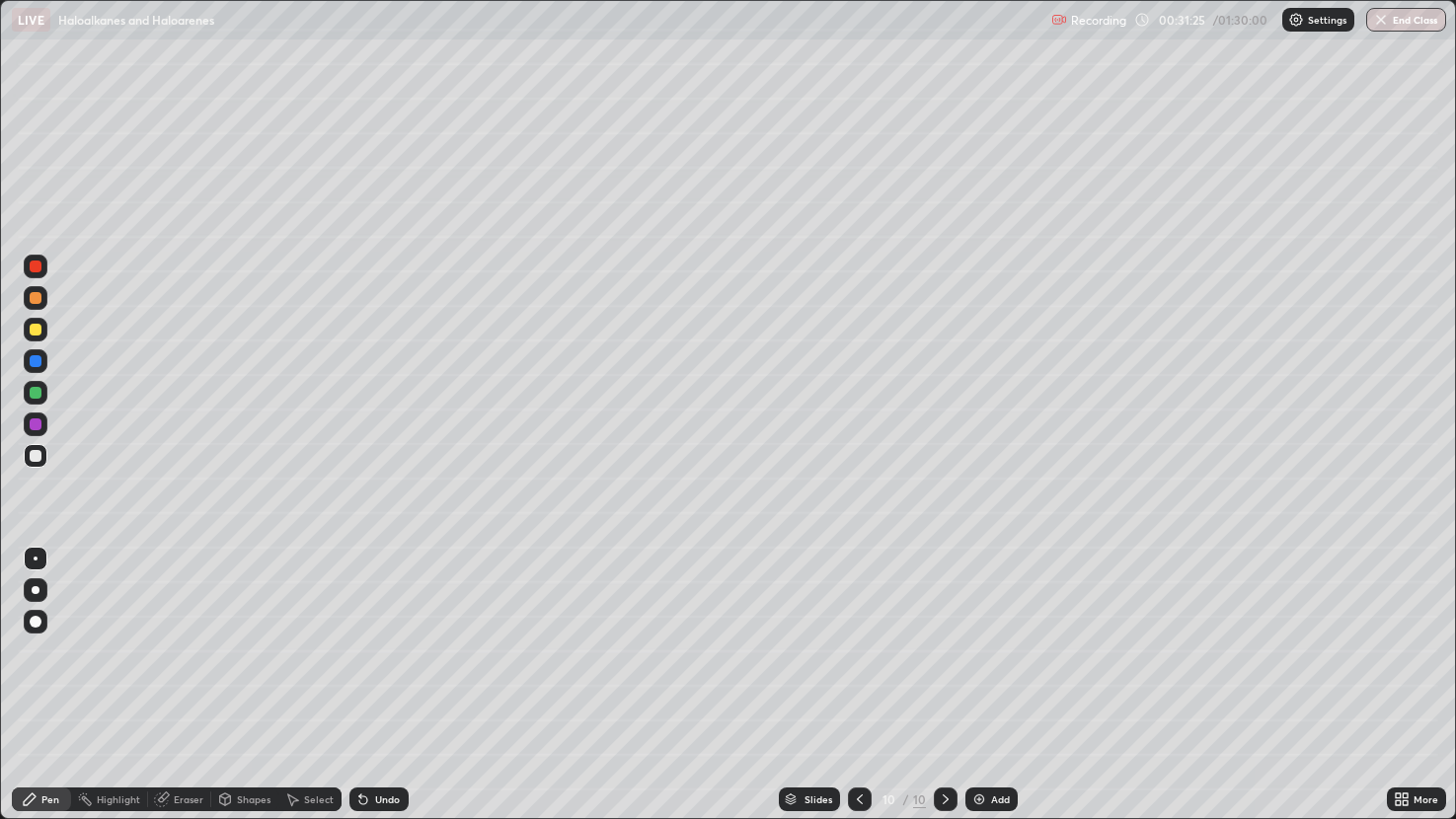 click at bounding box center (210, 799) 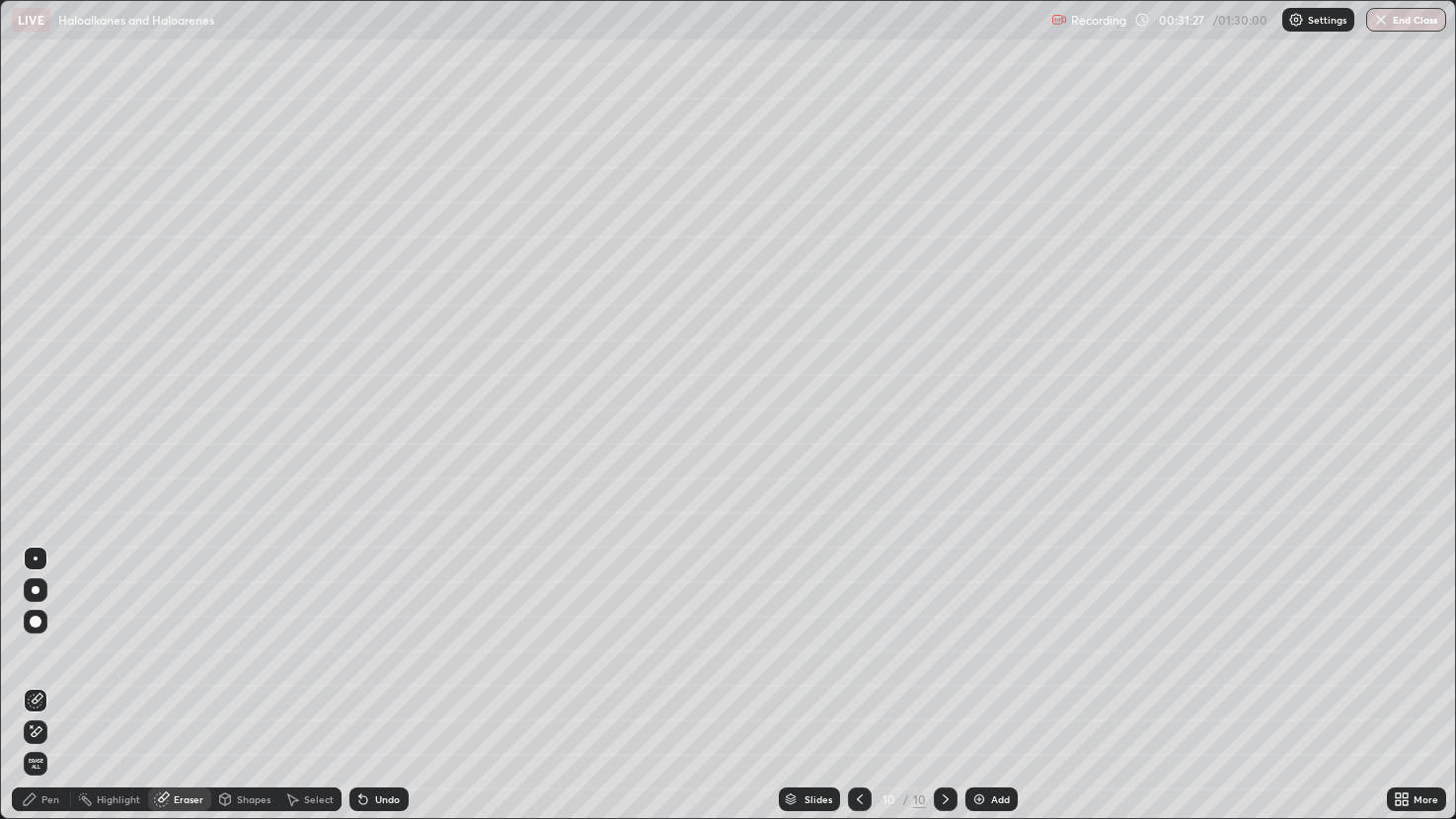 click on "Pen" at bounding box center [50, 799] 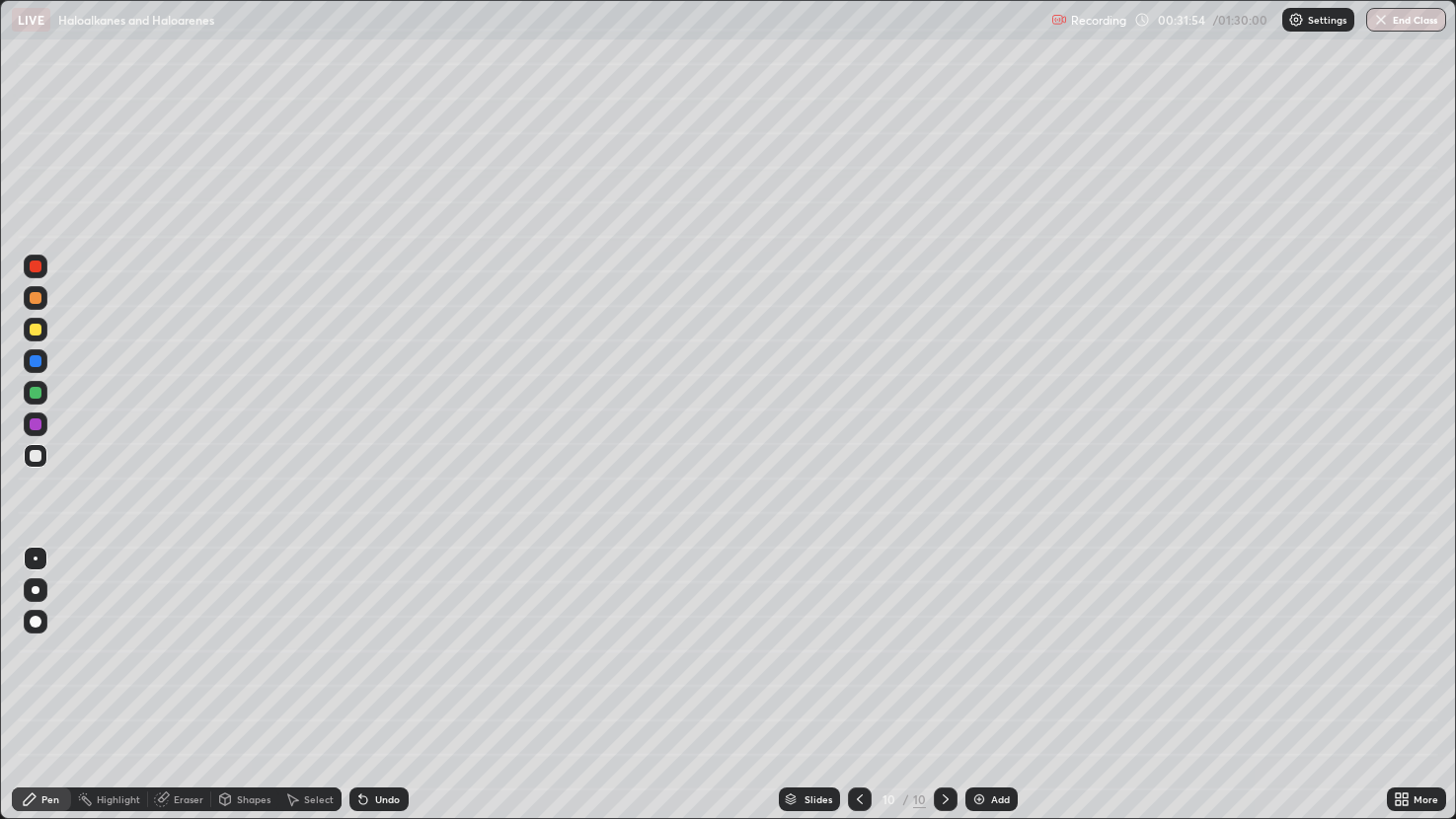 click on "Undo" at bounding box center (379, 799) 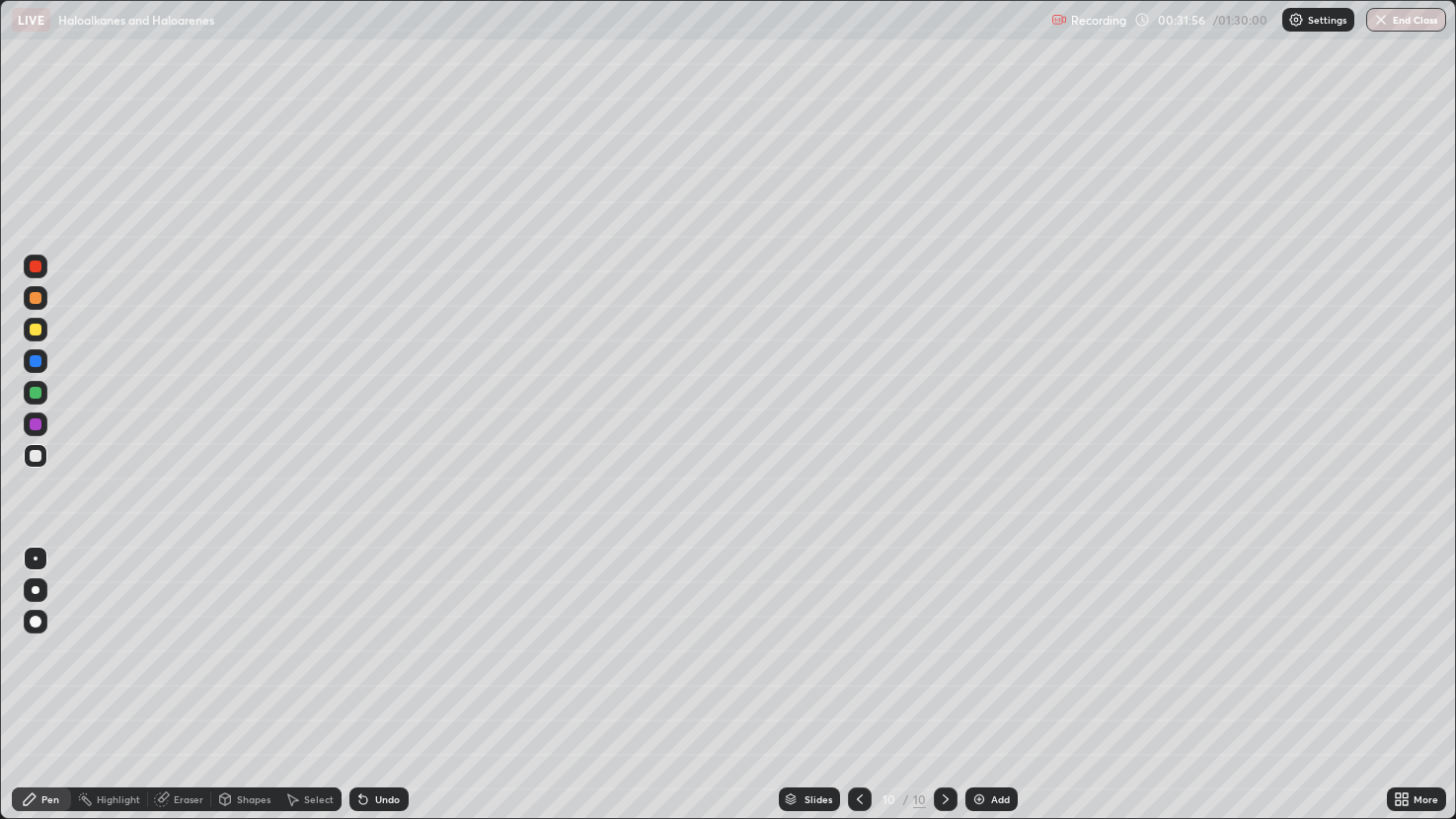 click on "Undo" at bounding box center [387, 799] 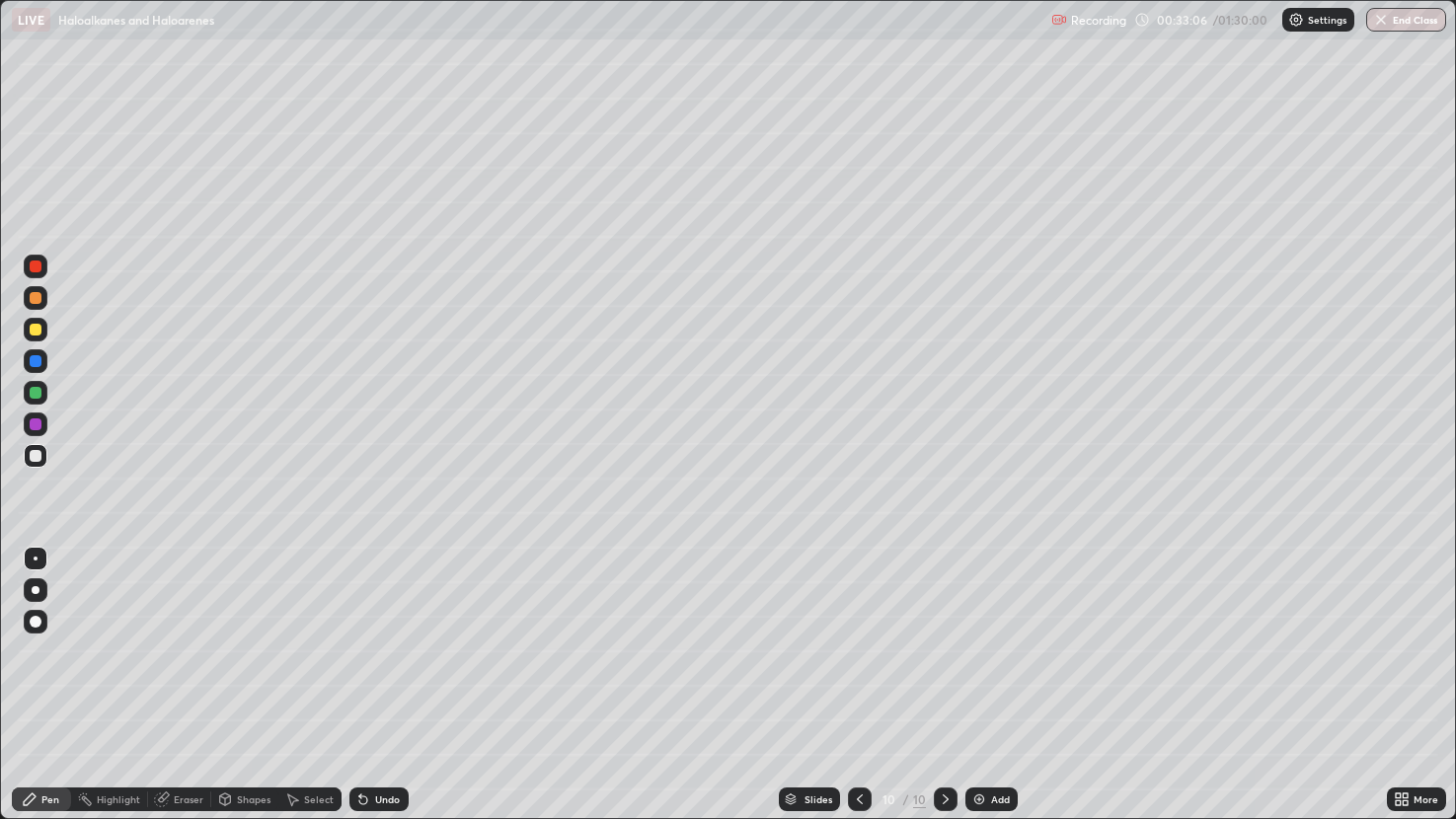 click at bounding box center [979, 799] 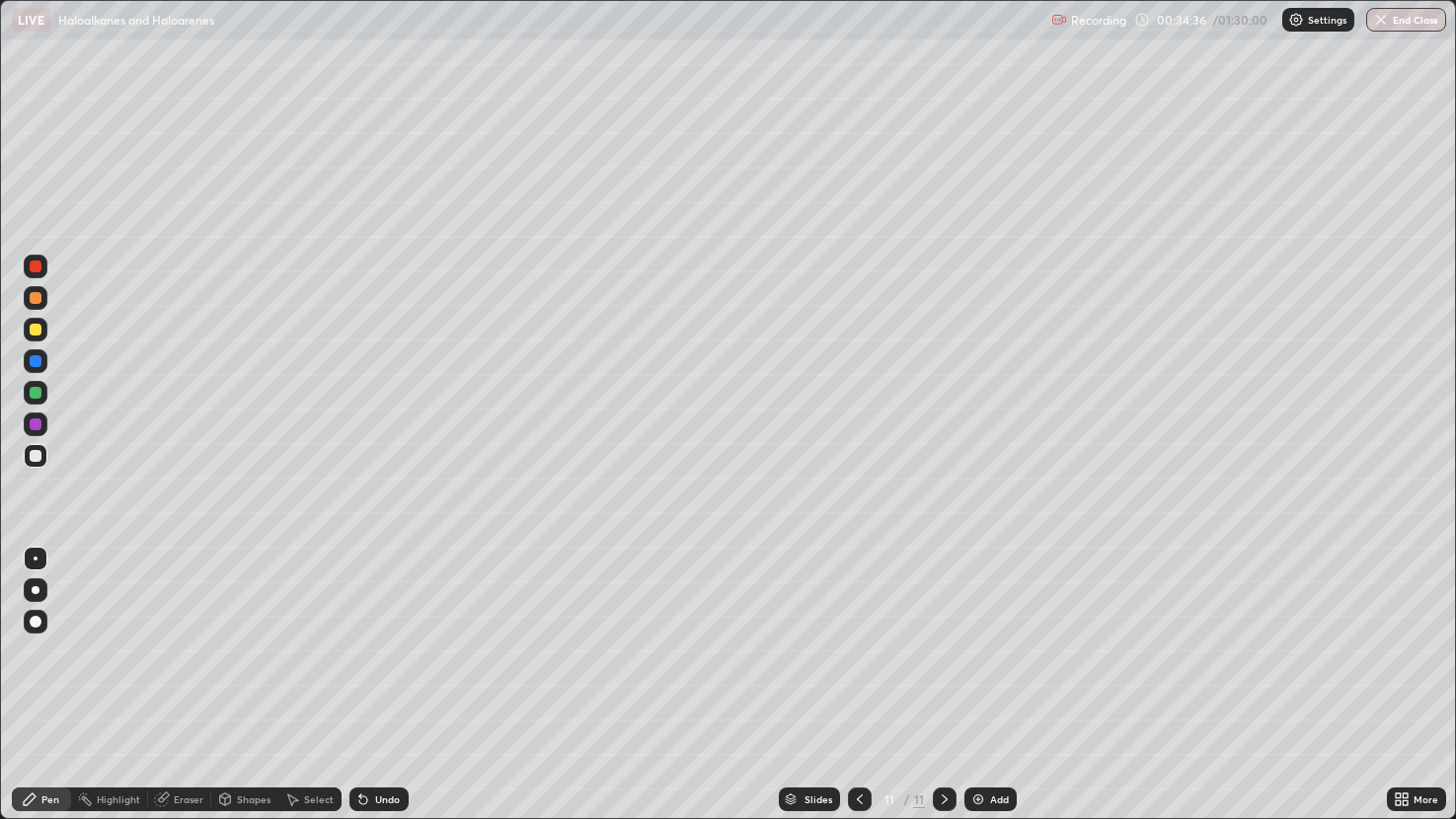 click on "Undo" at bounding box center (387, 799) 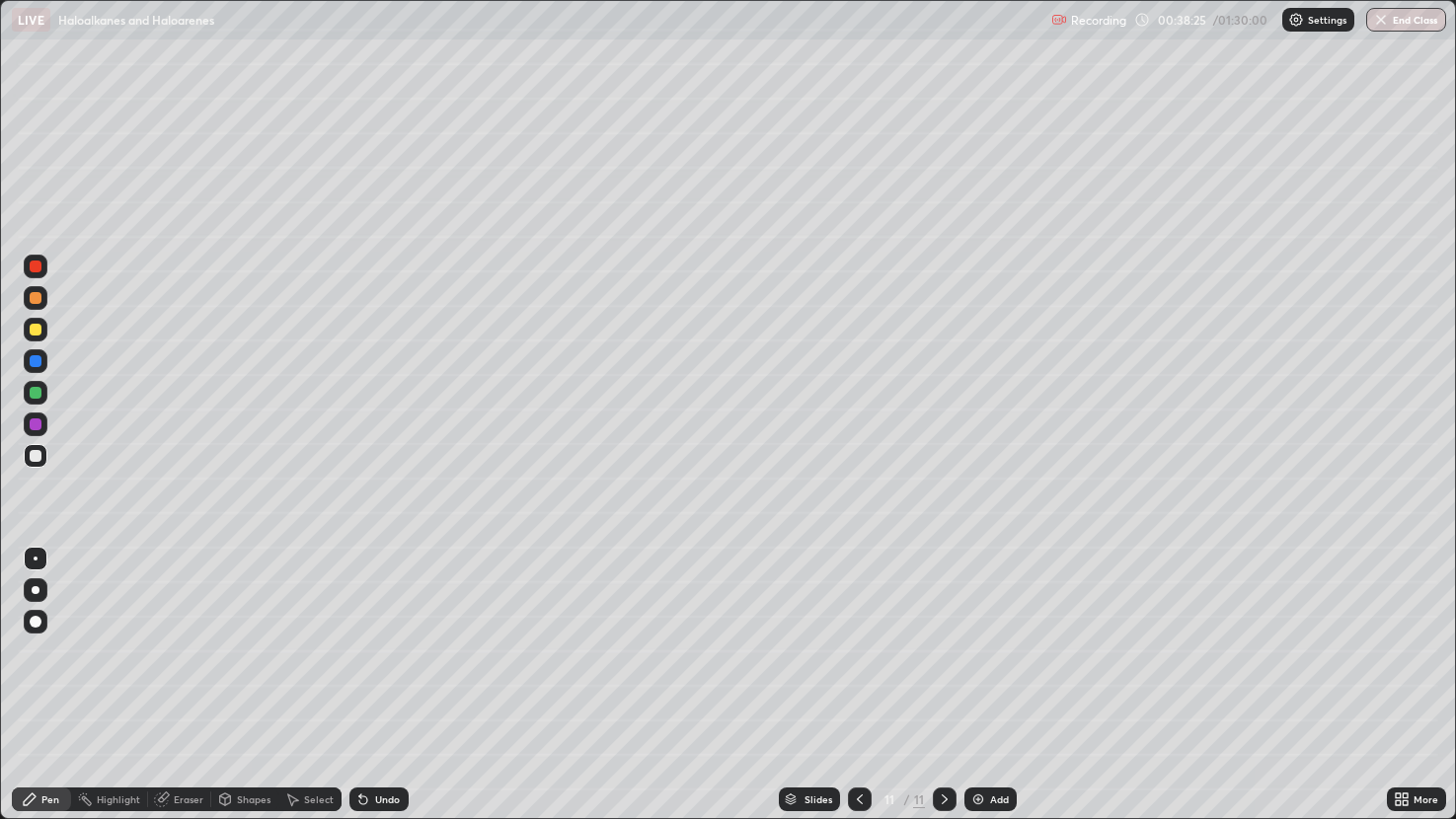 click on "Add" at bounding box center (999, 799) 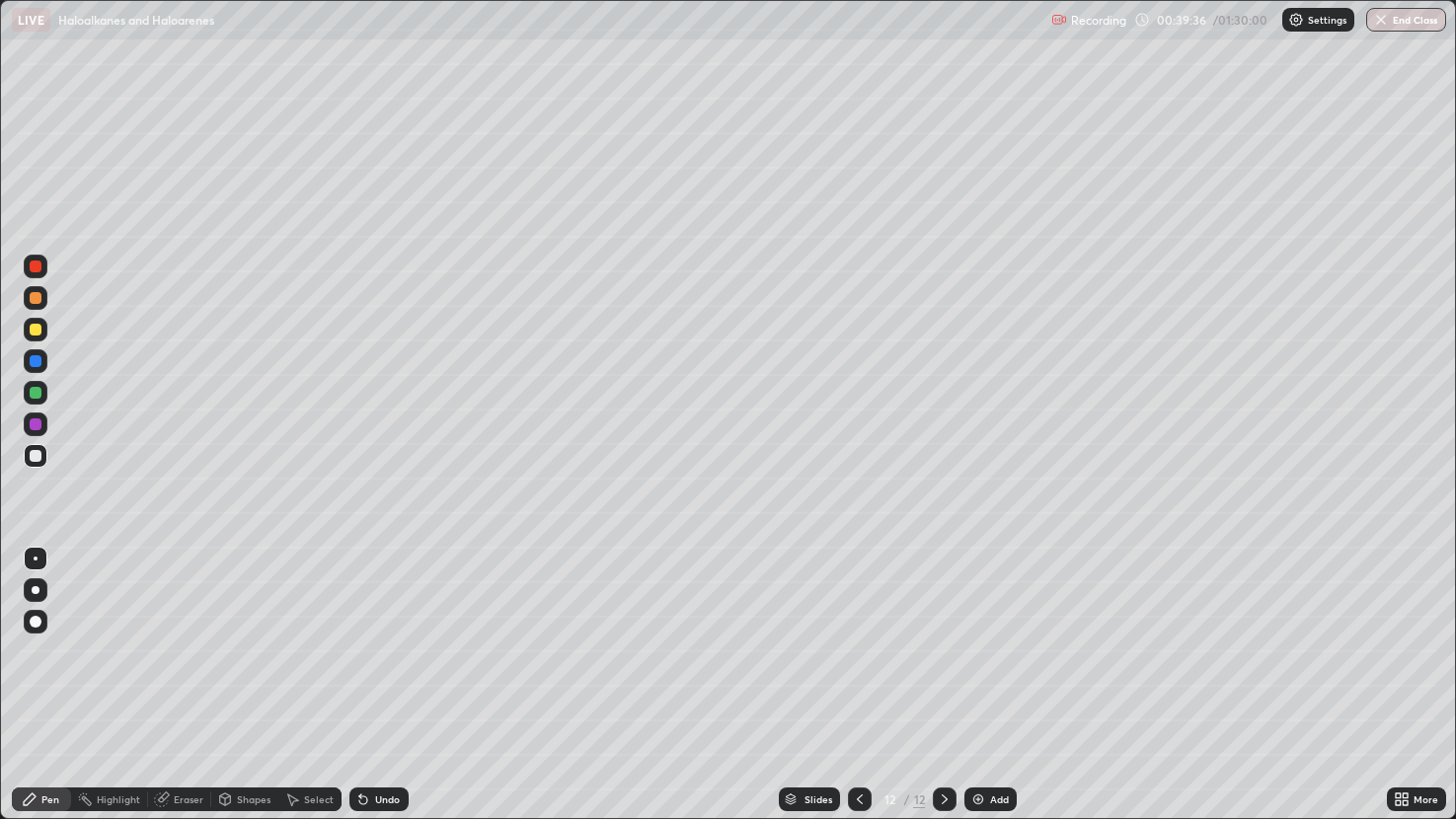 click on "Undo" at bounding box center [379, 799] 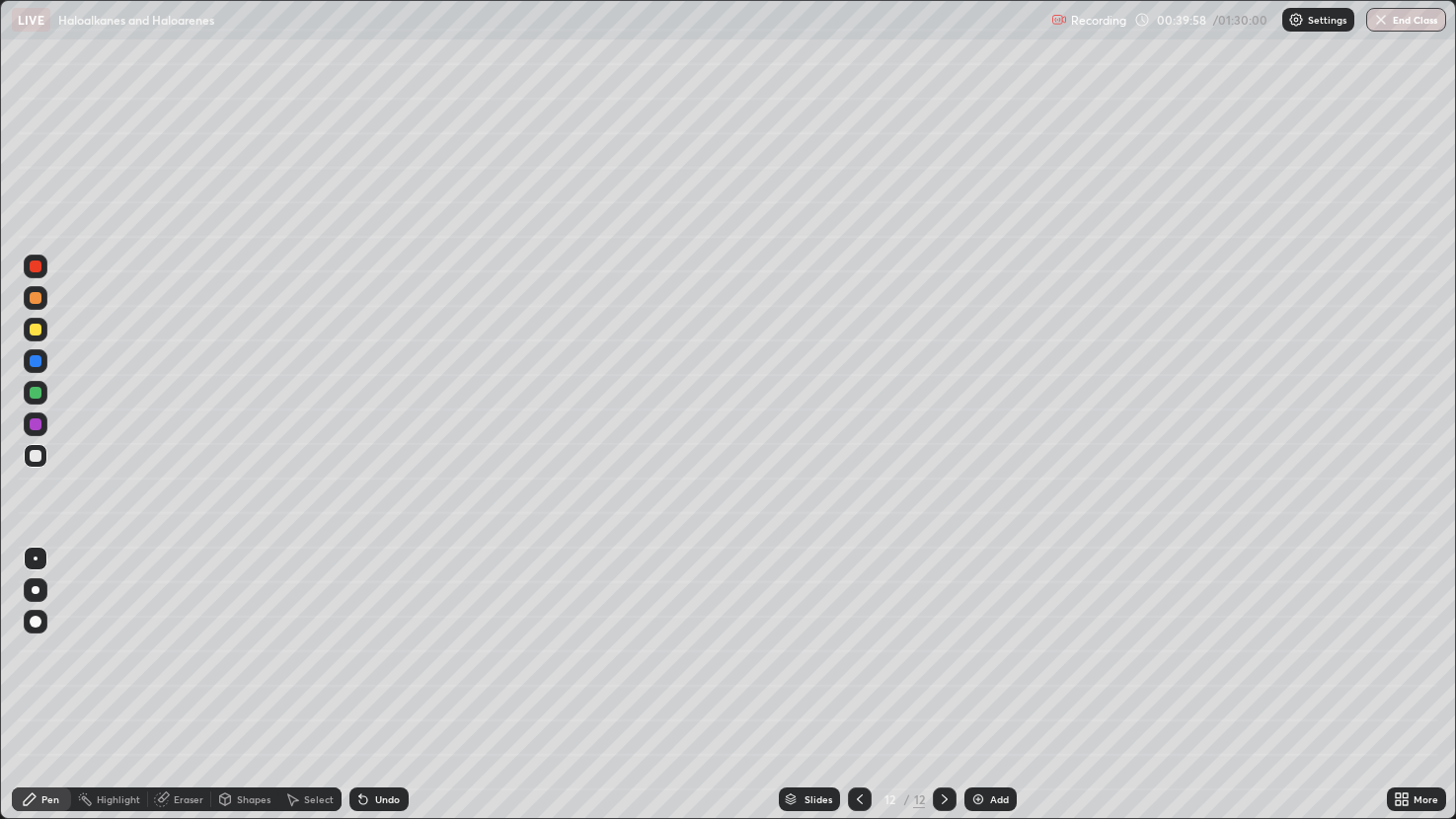 click on "Undo" at bounding box center (387, 799) 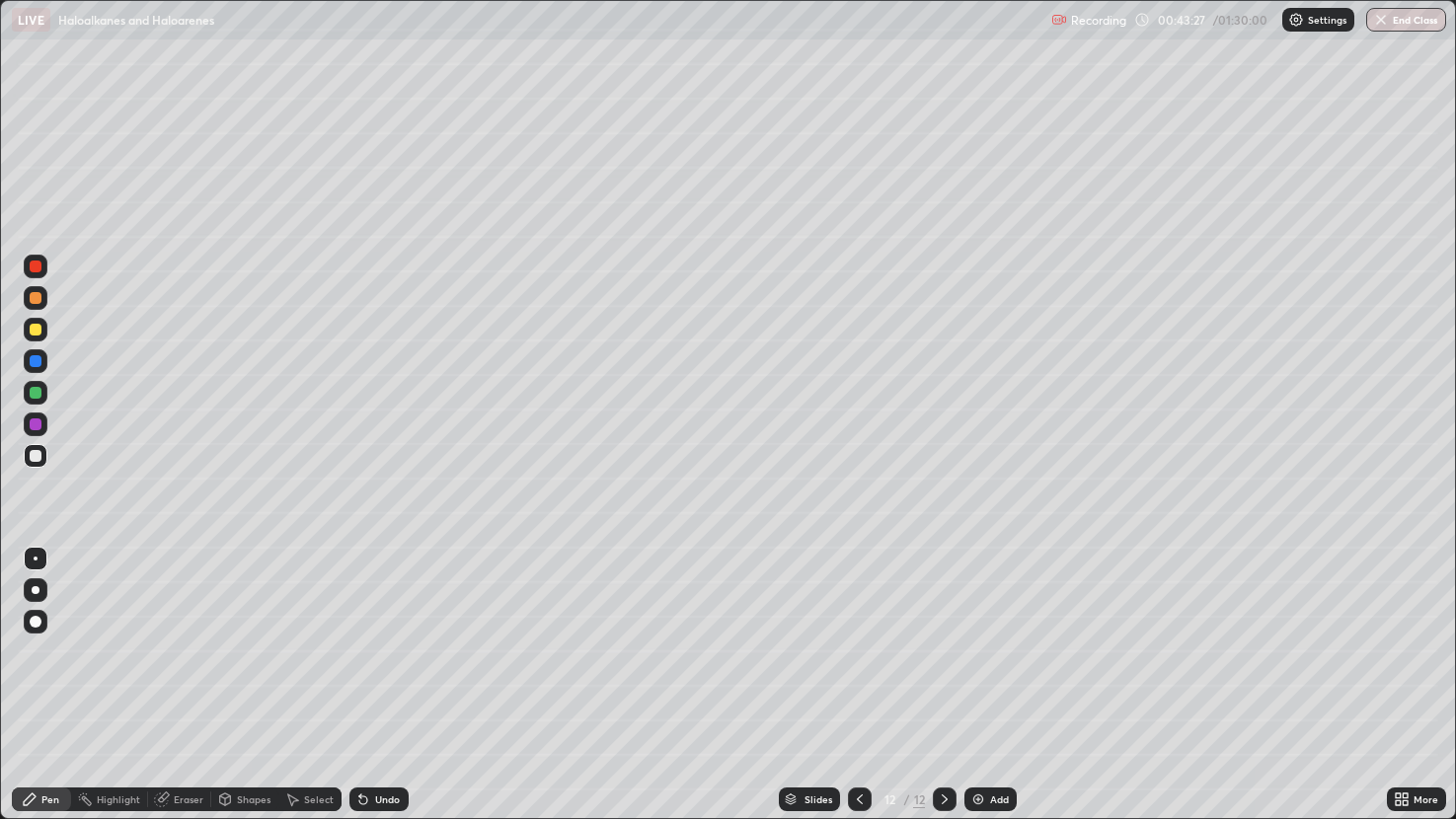 click on "Add" at bounding box center (999, 799) 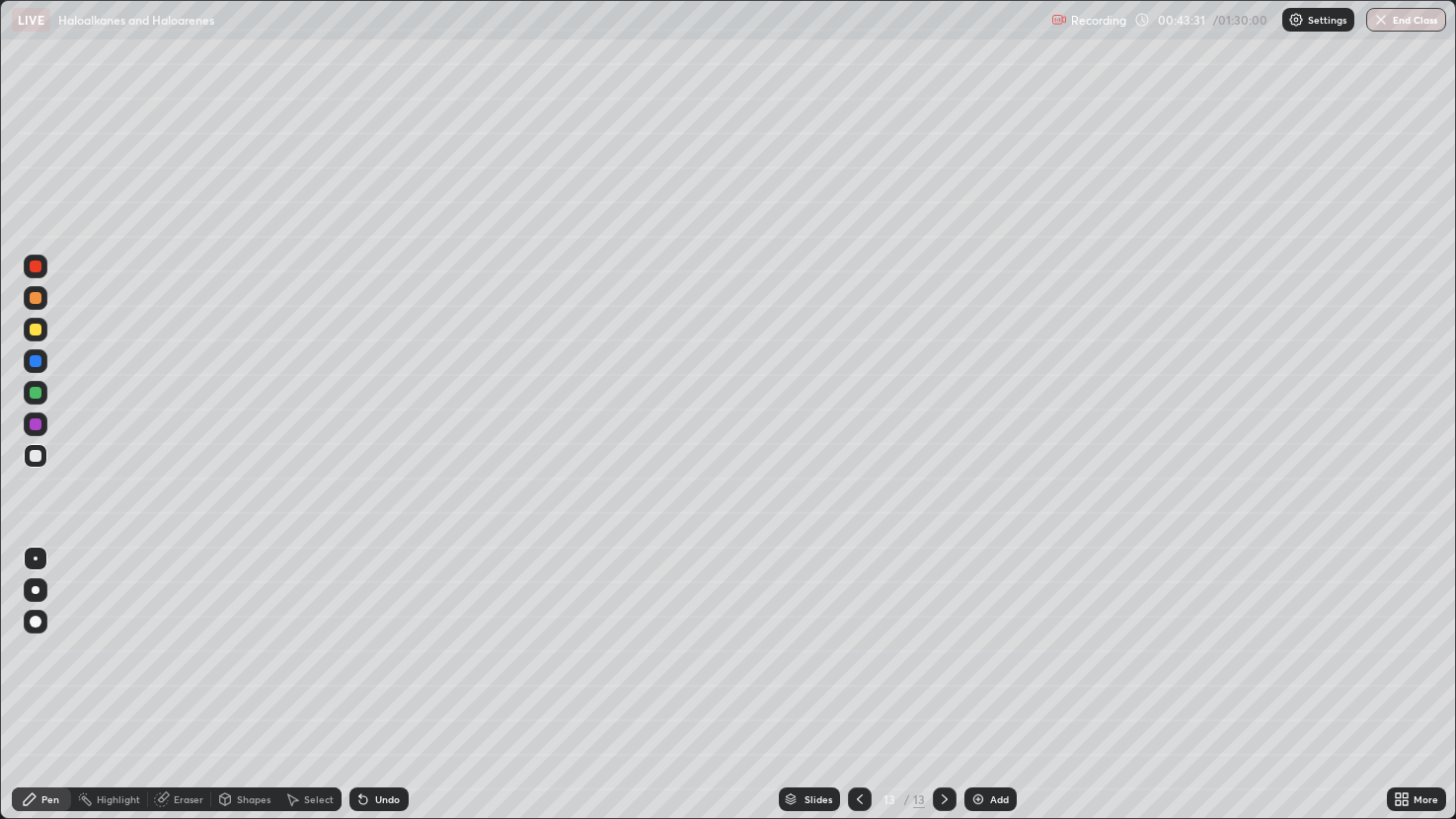 click on "Undo" at bounding box center (387, 799) 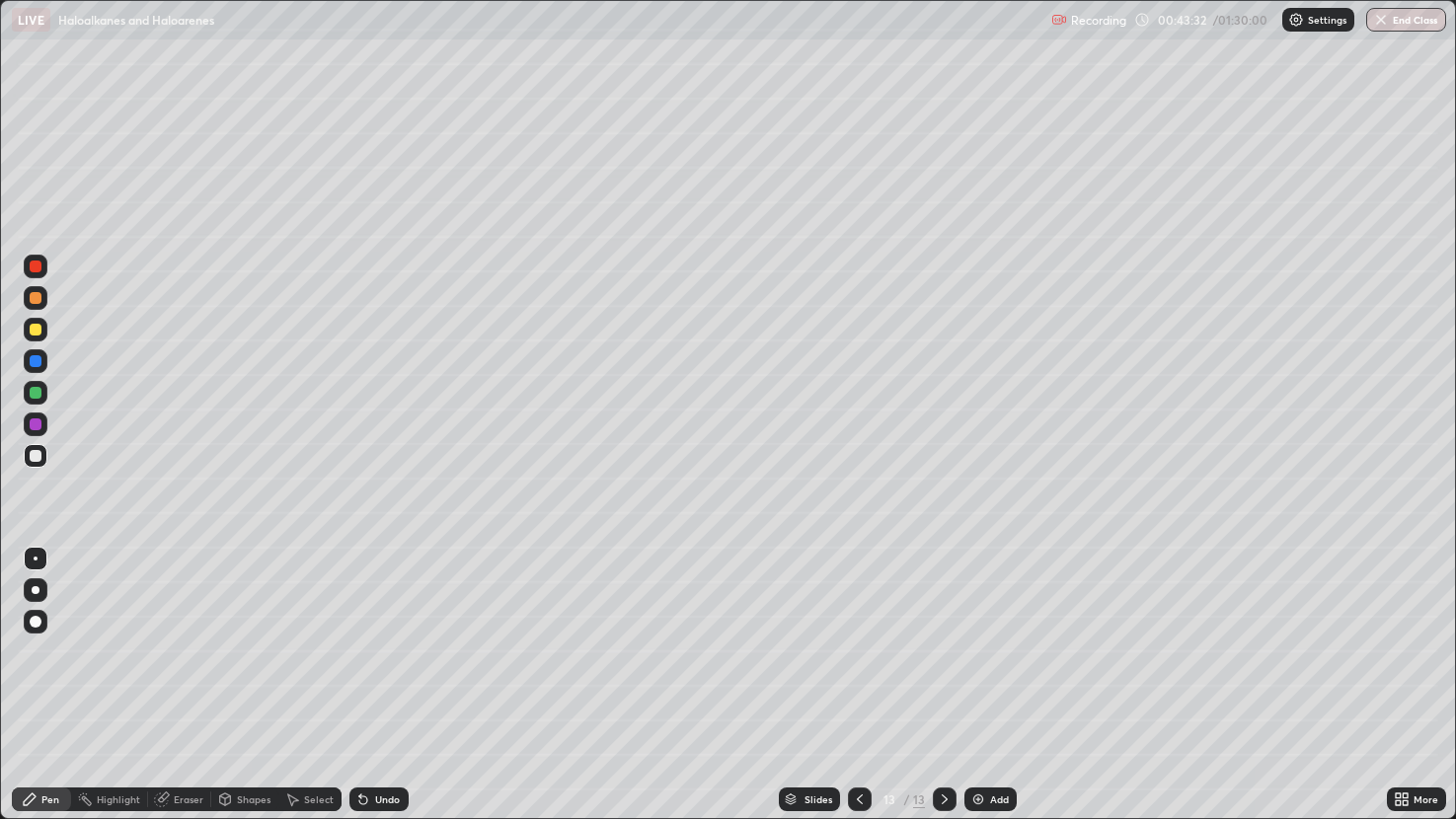 click on "Undo" at bounding box center [387, 799] 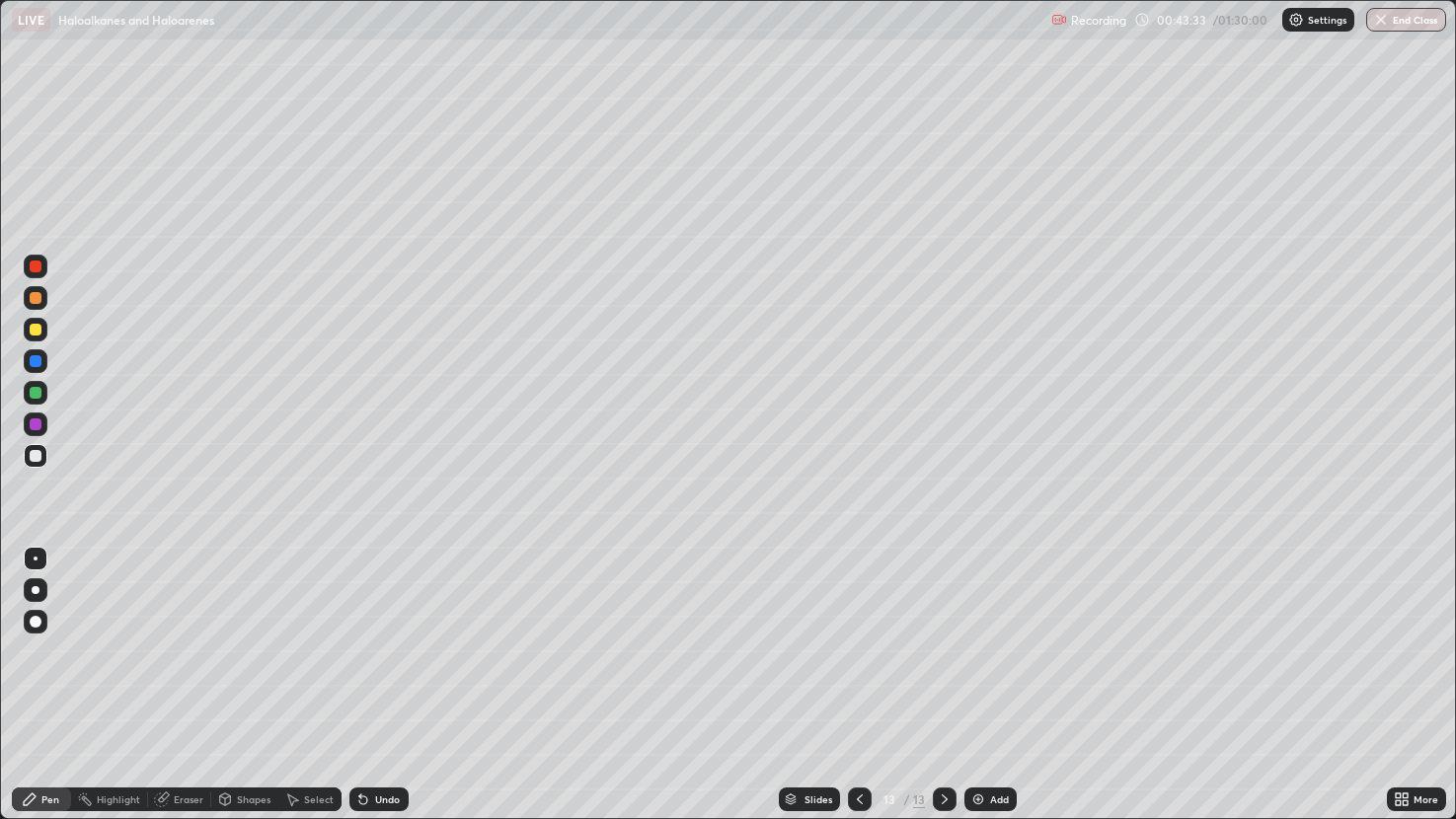 click on "Undo" at bounding box center (379, 799) 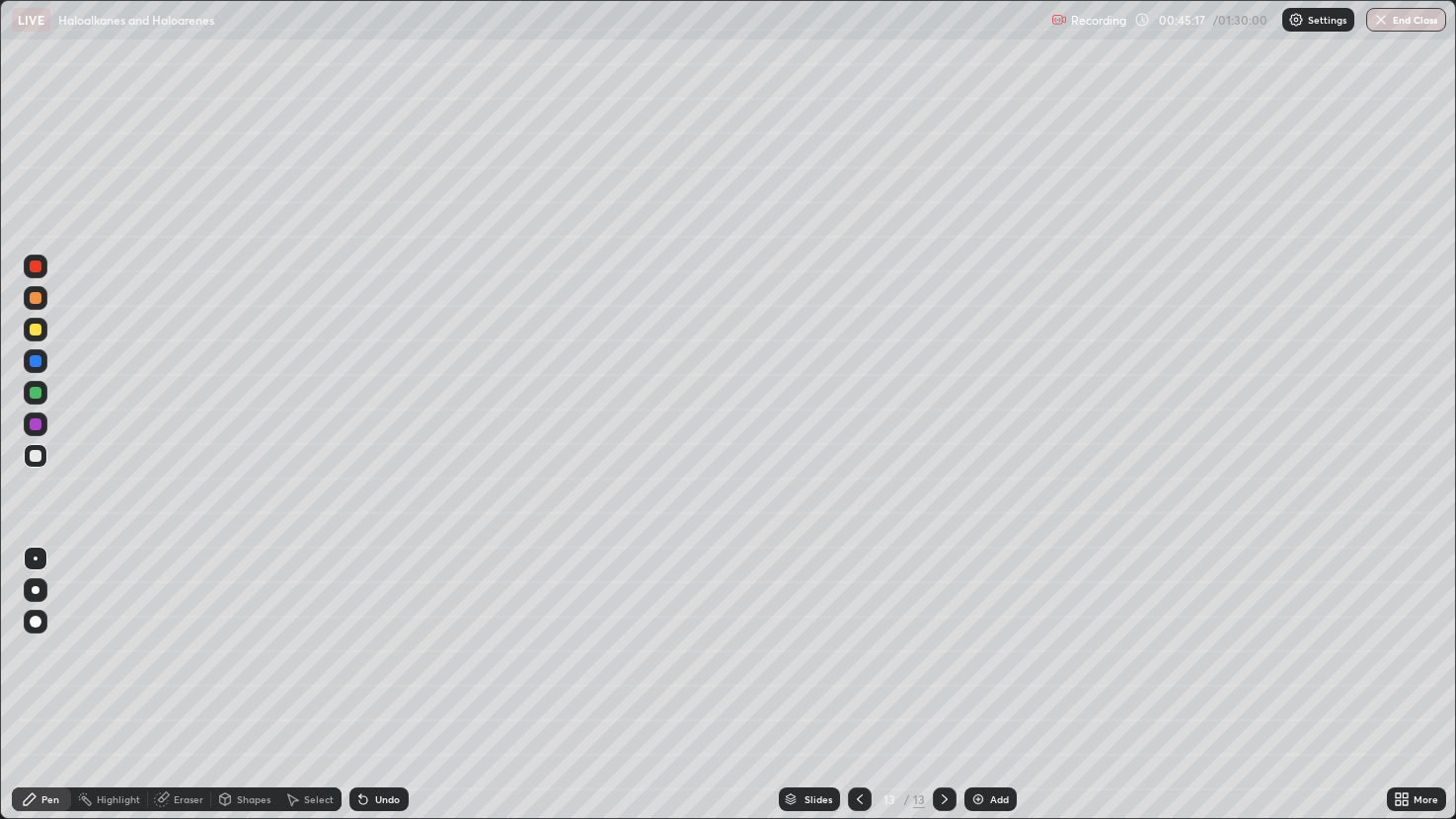 click on "Undo" at bounding box center [387, 799] 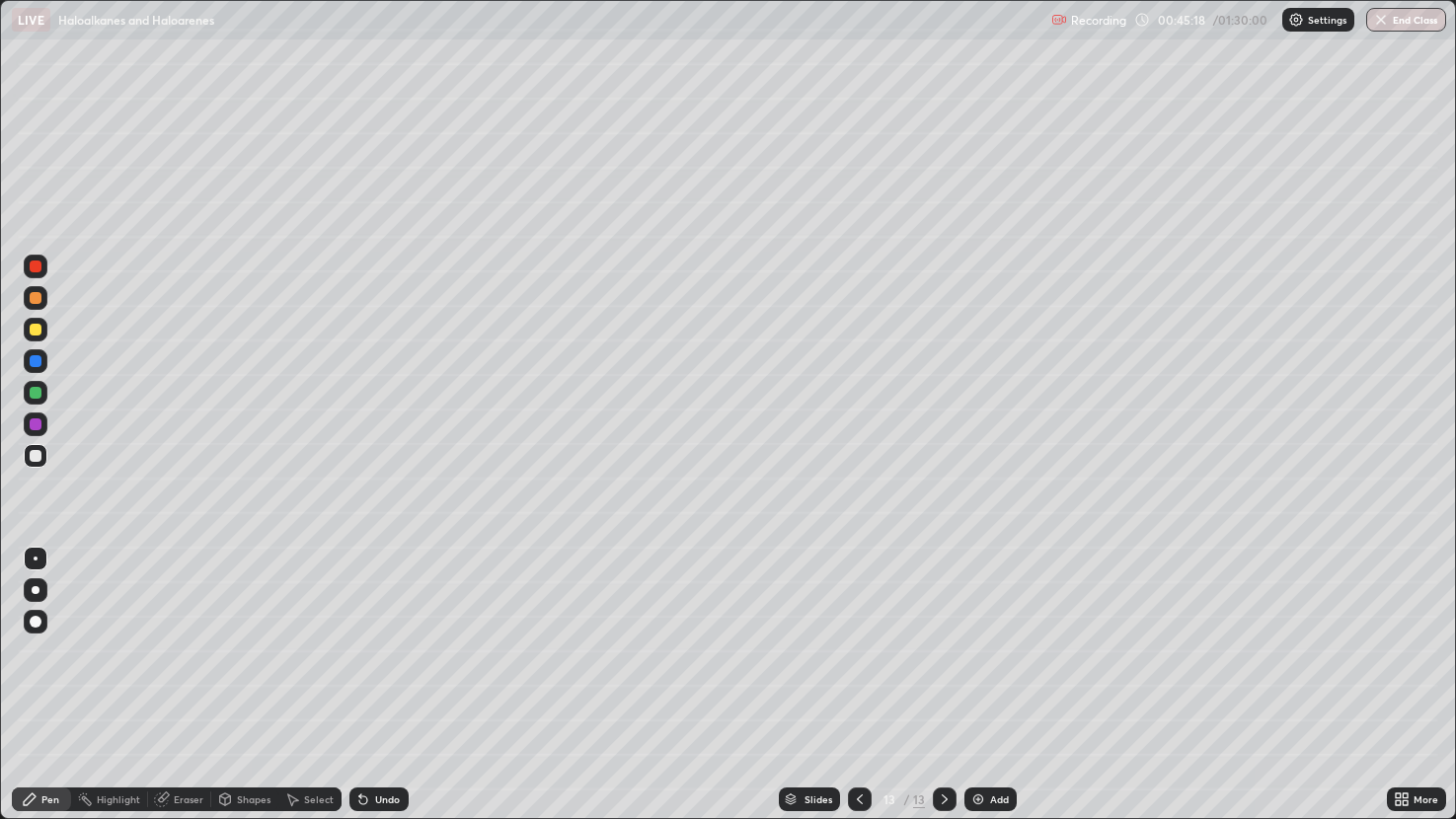 click on "Undo" at bounding box center [387, 799] 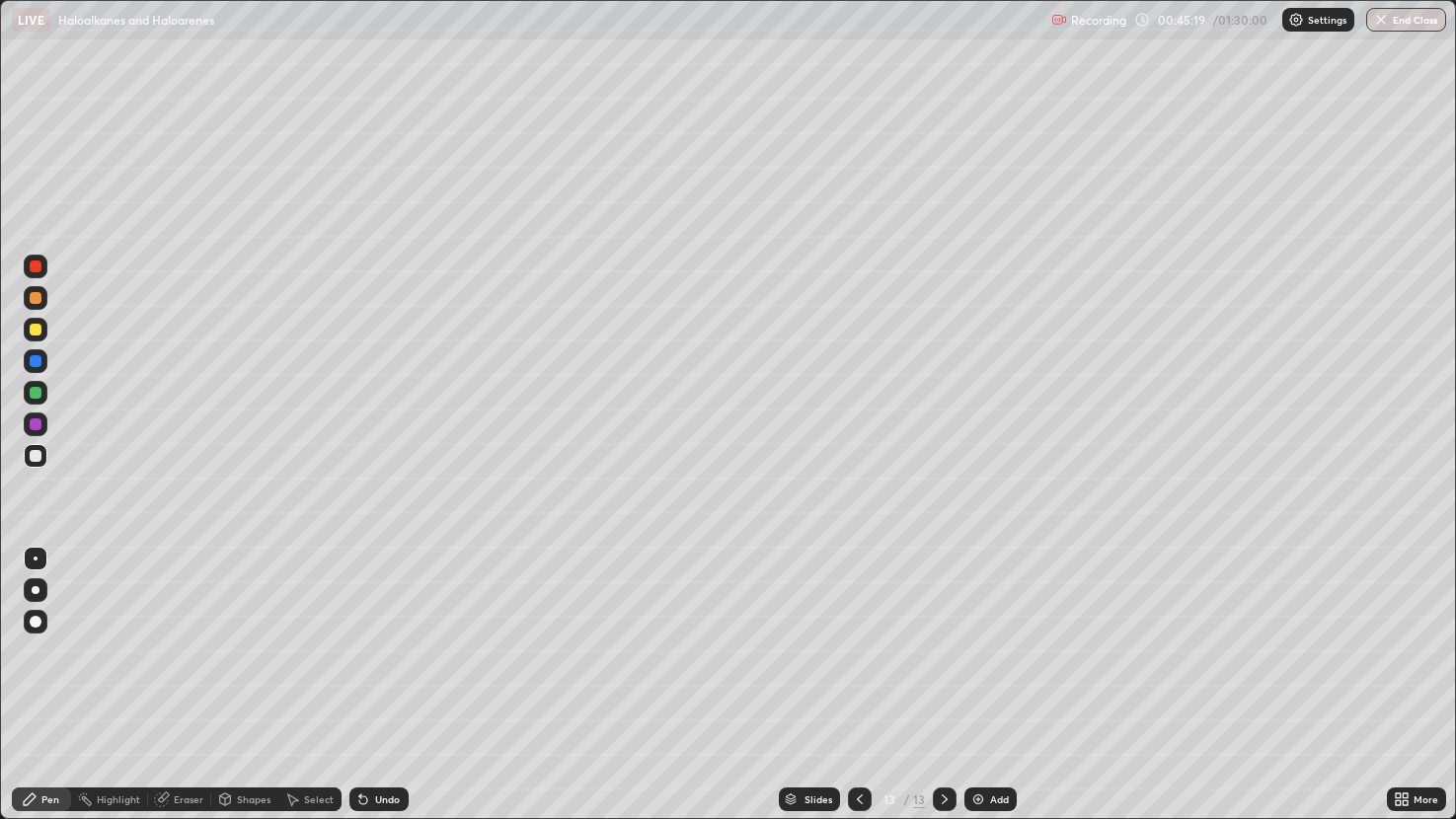 click 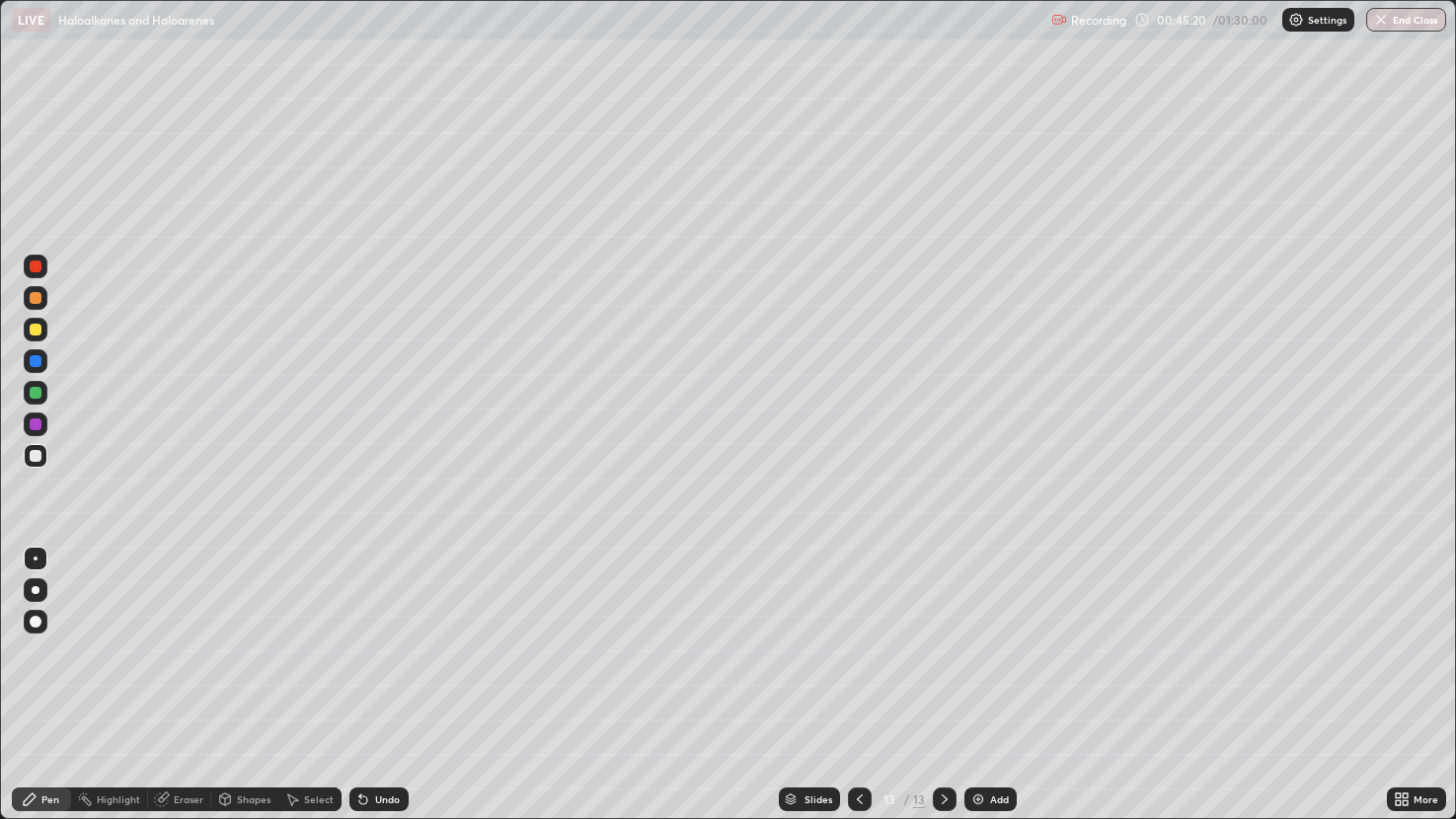 click on "Undo" at bounding box center [379, 799] 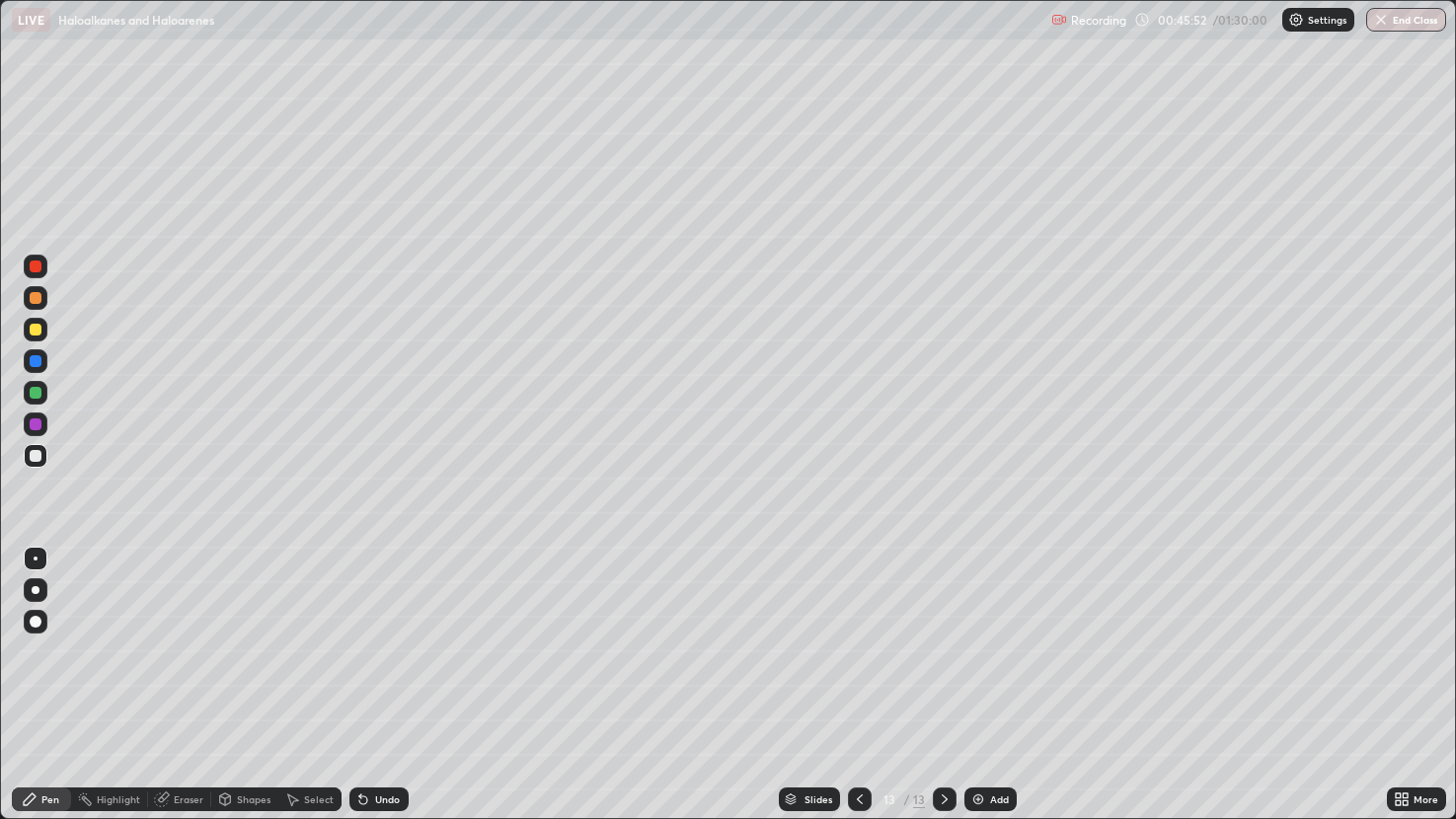 click on "Undo" at bounding box center [379, 799] 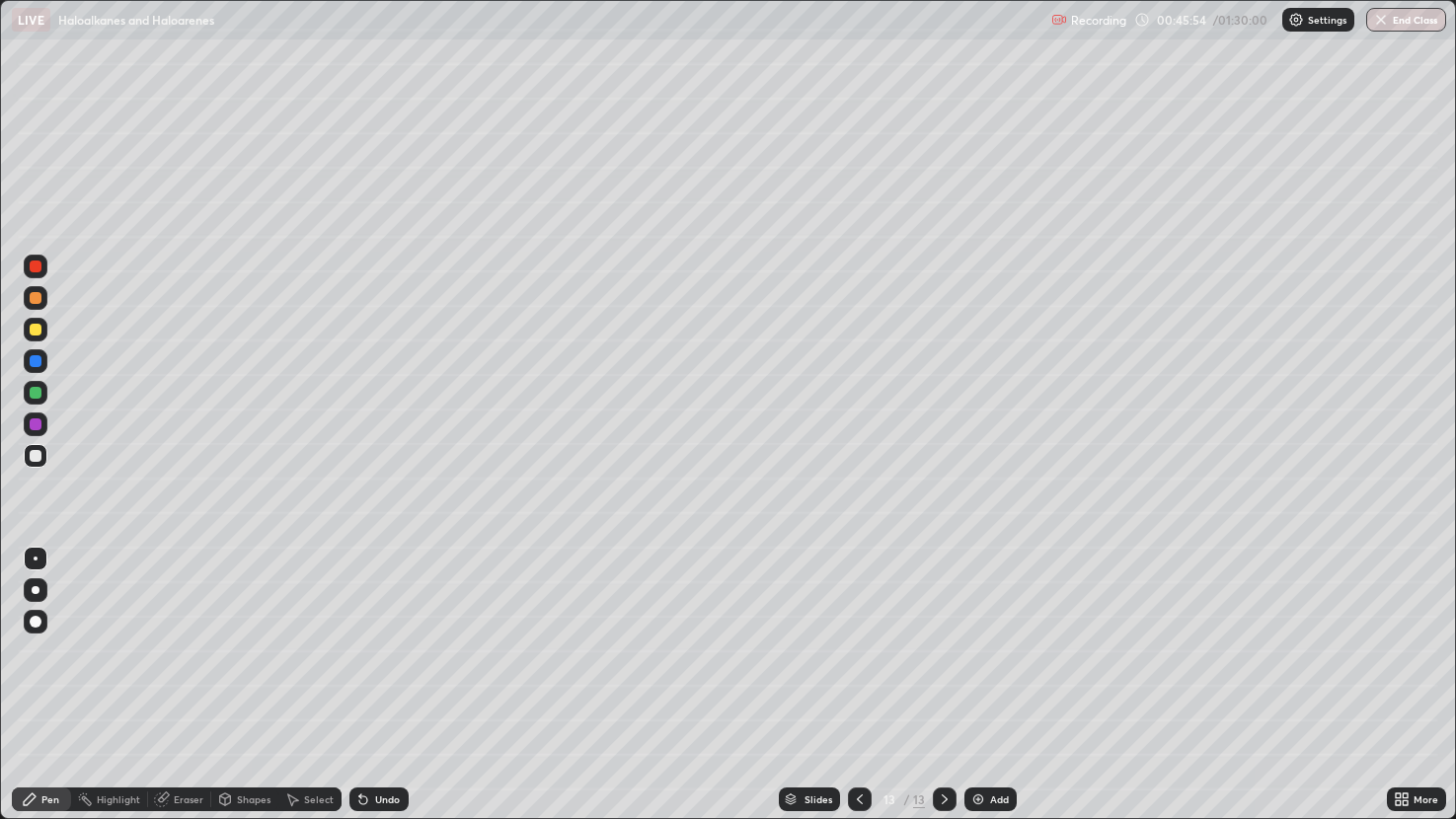click on "Select" at bounding box center (310, 799) 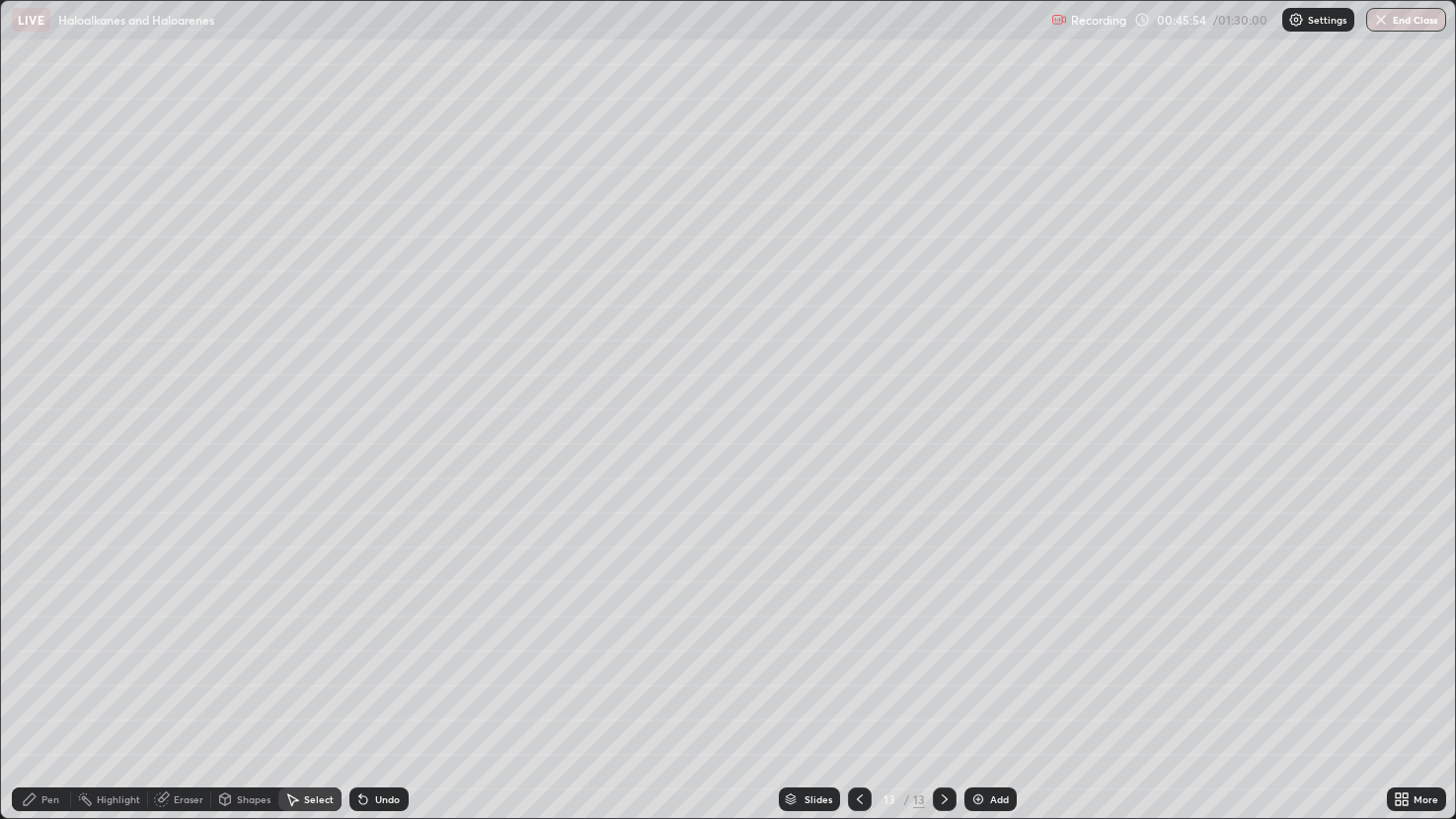 click 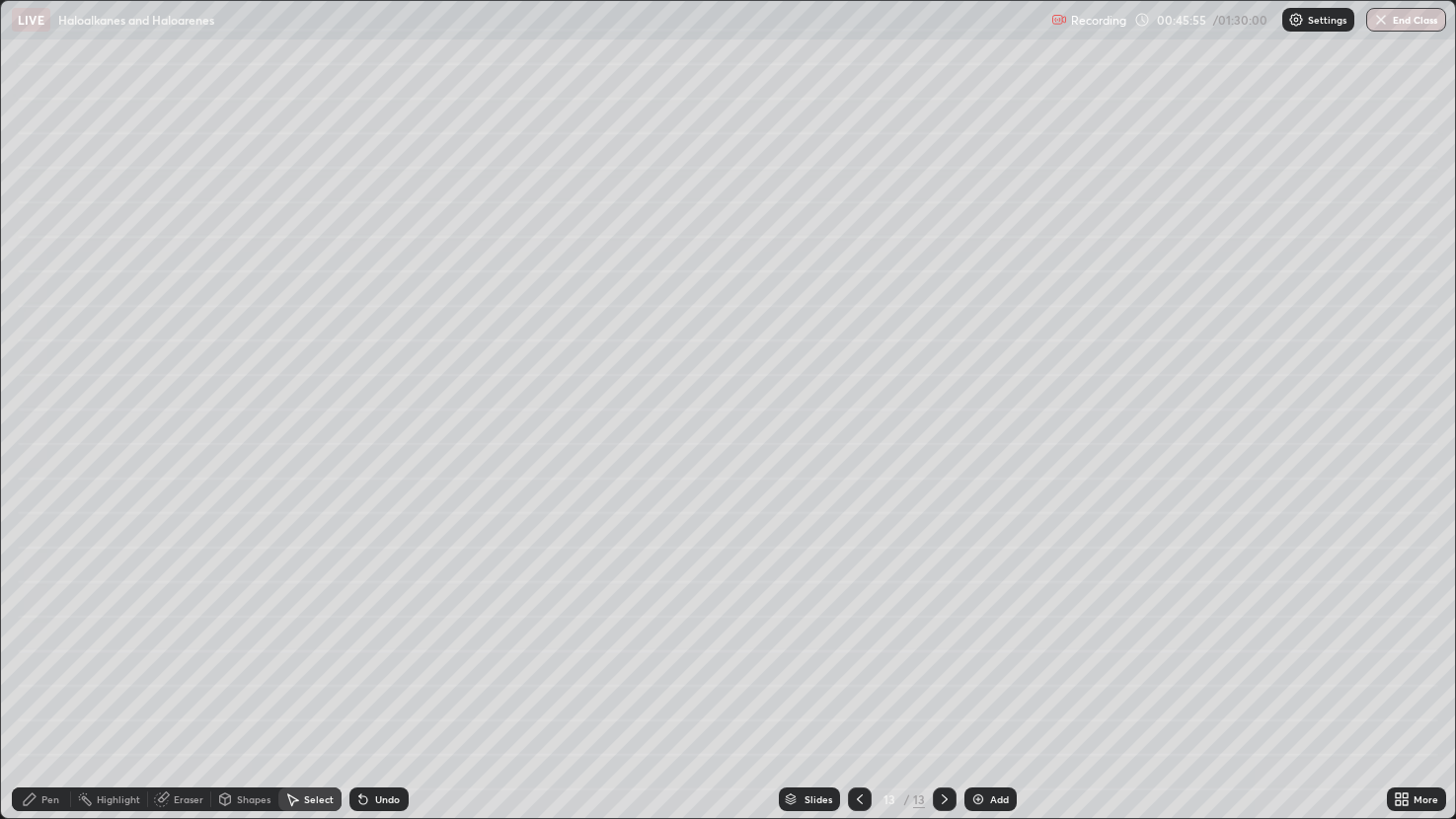 click on "Undo" at bounding box center [387, 799] 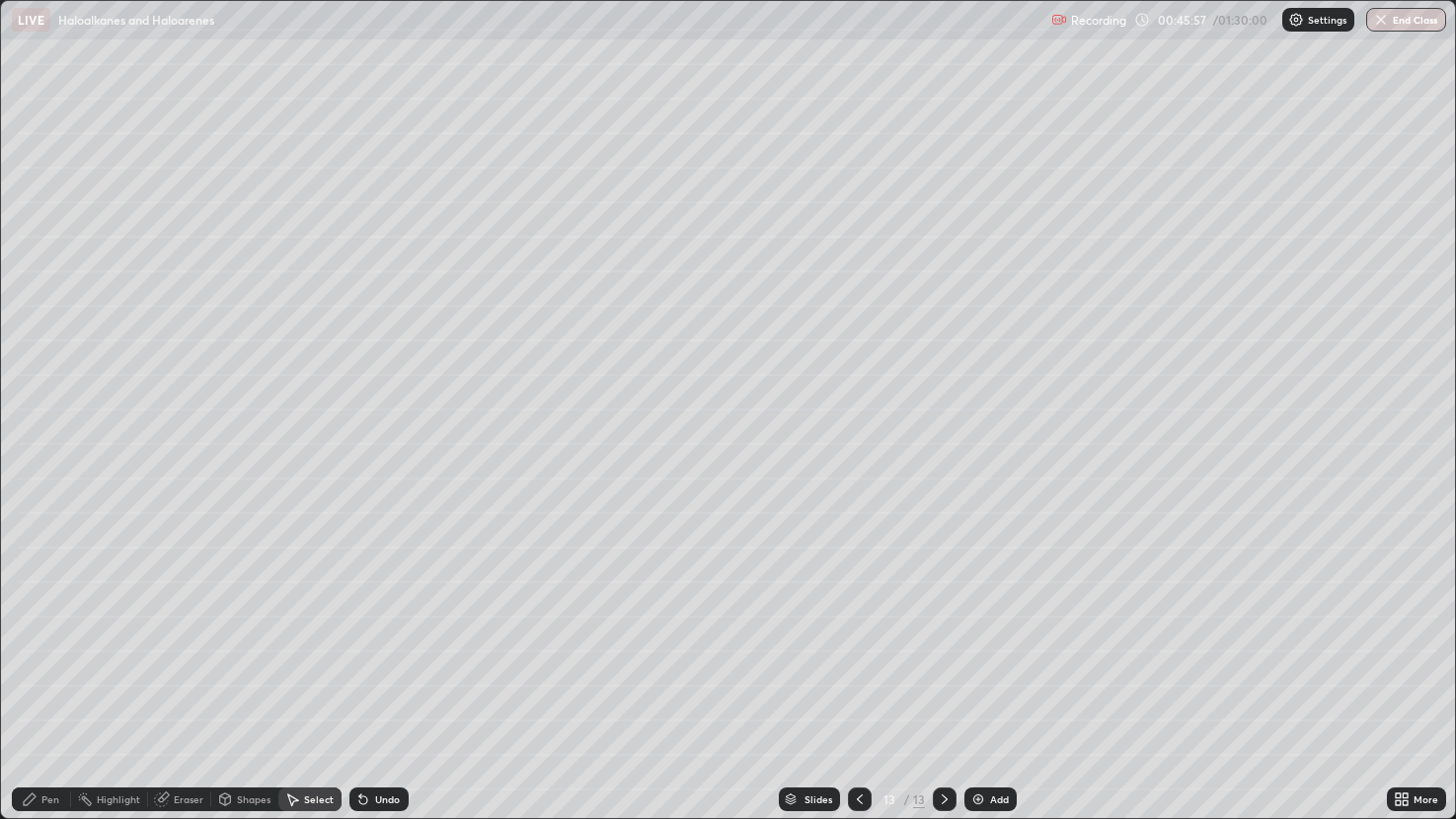 click on "Pen" at bounding box center (41, 799) 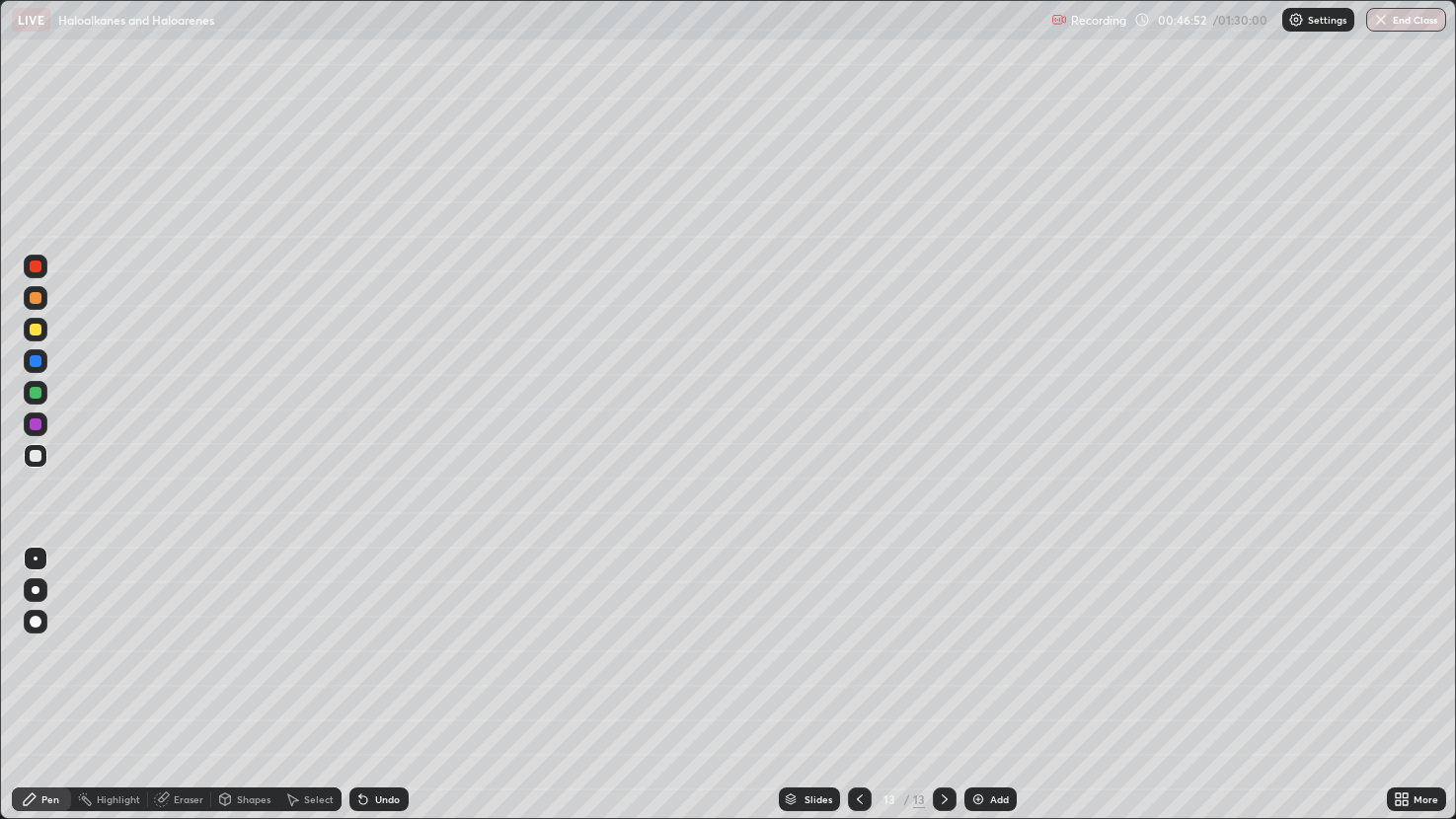 click on "Undo" at bounding box center [379, 799] 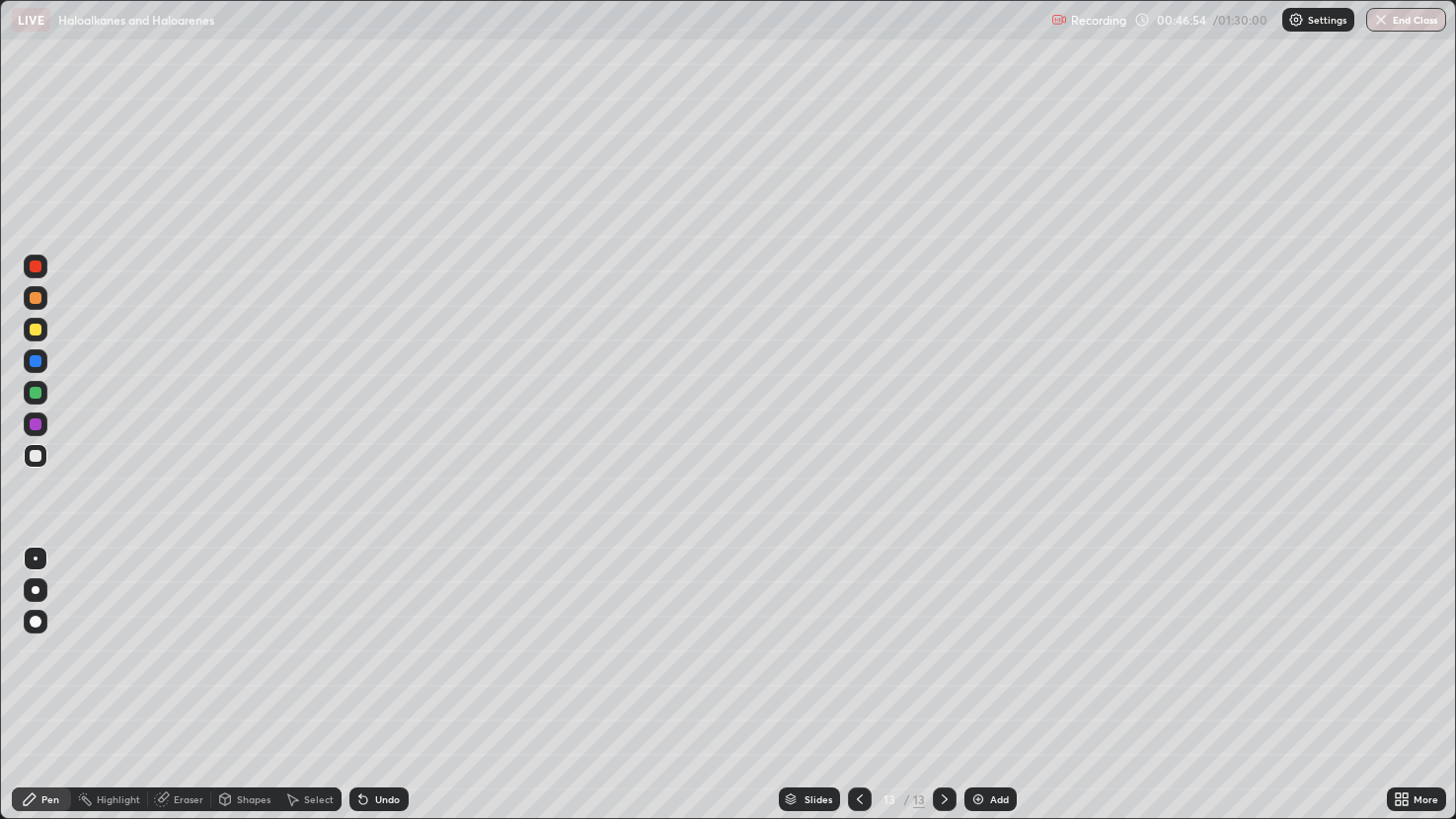 click on "Undo" at bounding box center (379, 799) 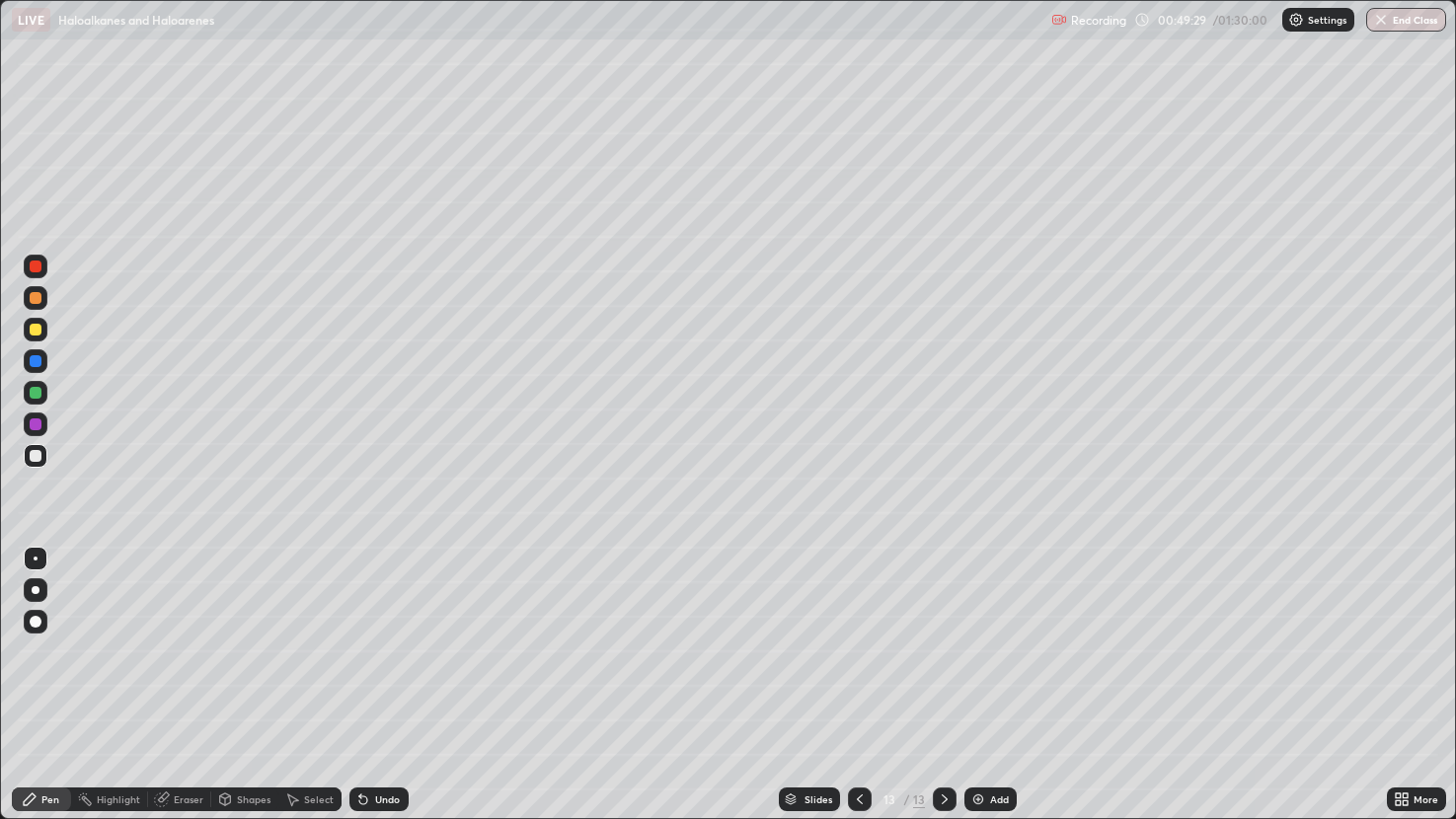 click on "Add" at bounding box center (999, 799) 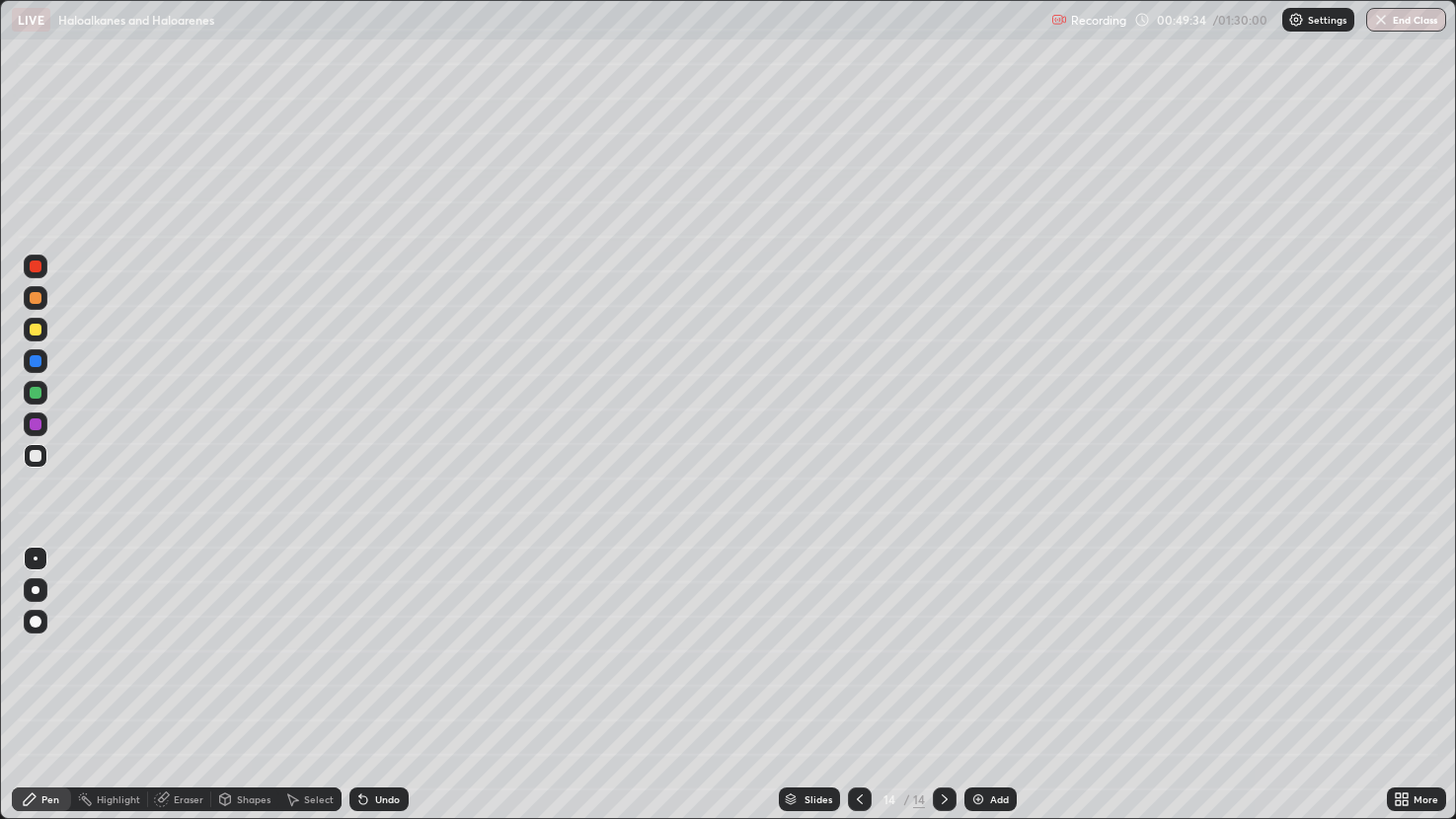 click on "Undo" at bounding box center [387, 799] 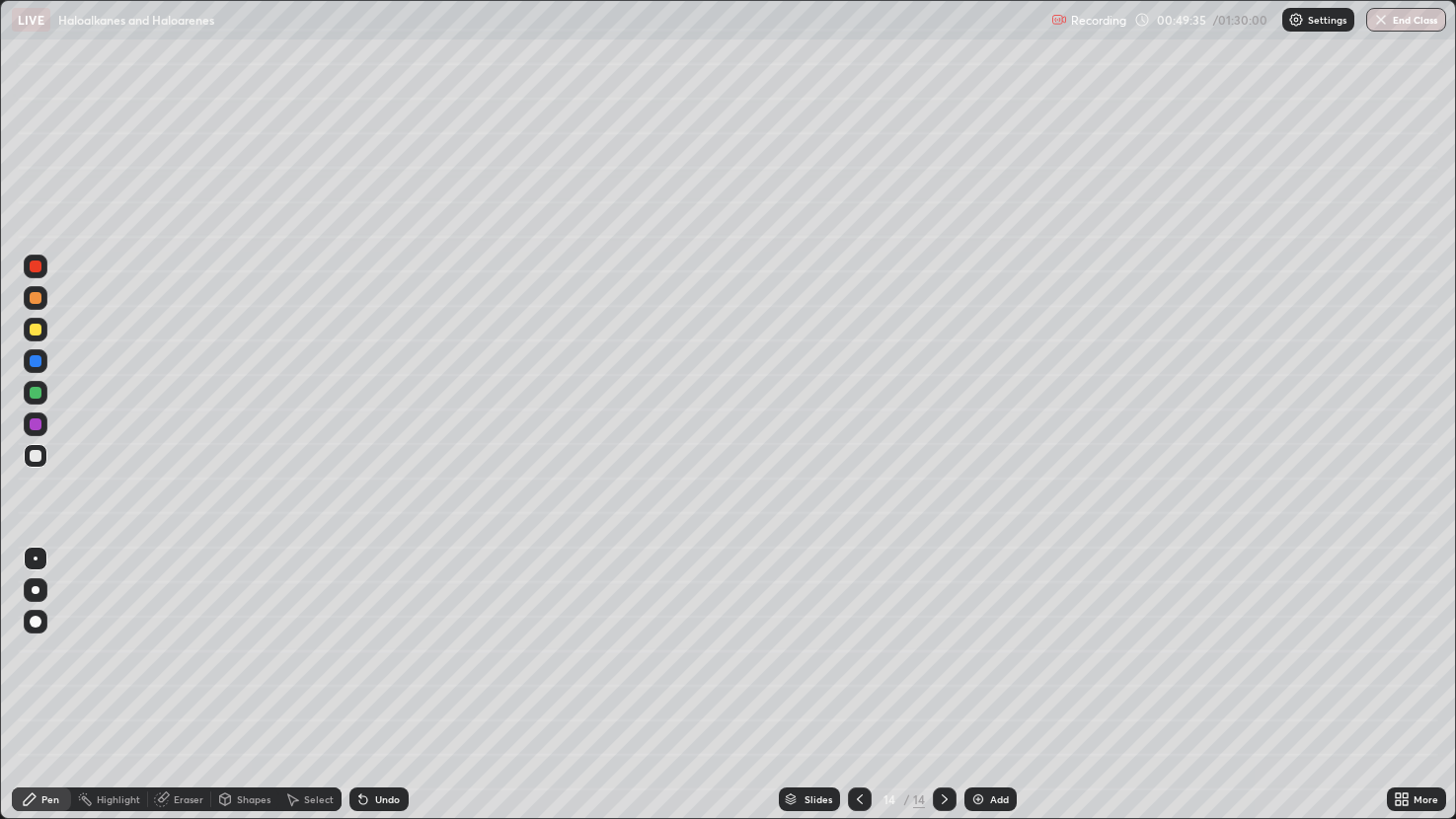 click on "Undo" at bounding box center [387, 799] 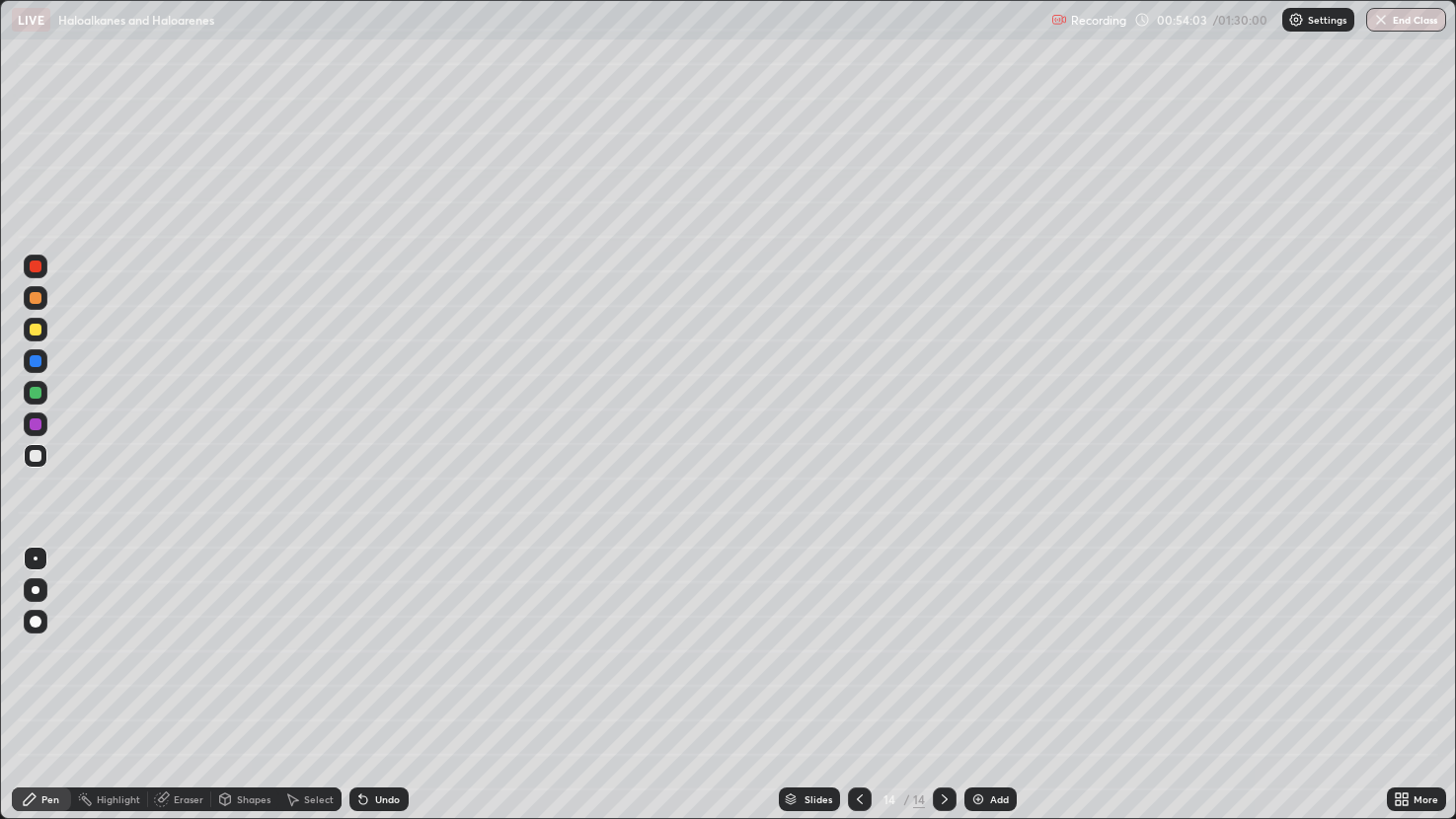 click on "Eraser" at bounding box center [189, 799] 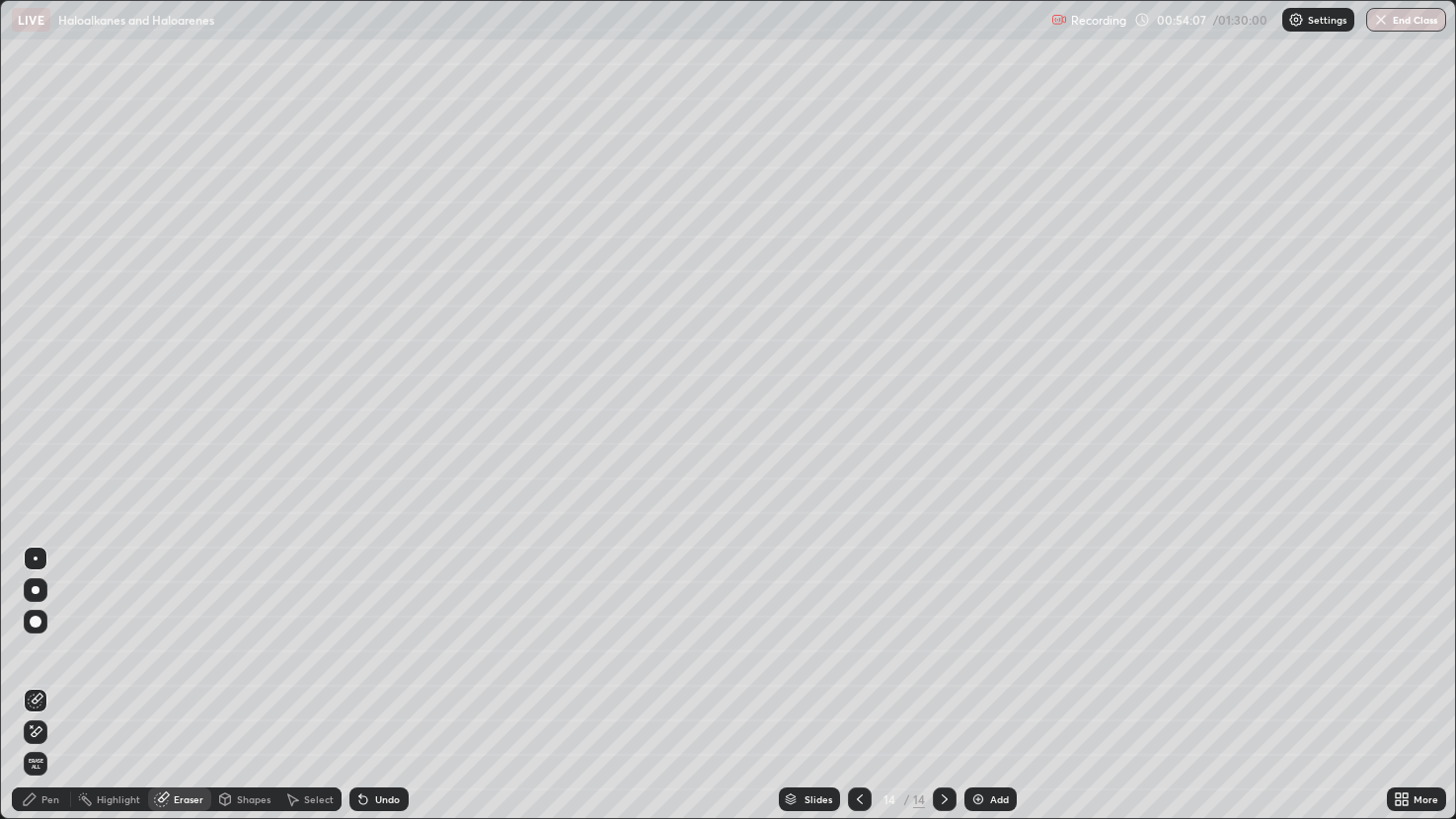 click on "Pen" at bounding box center (50, 799) 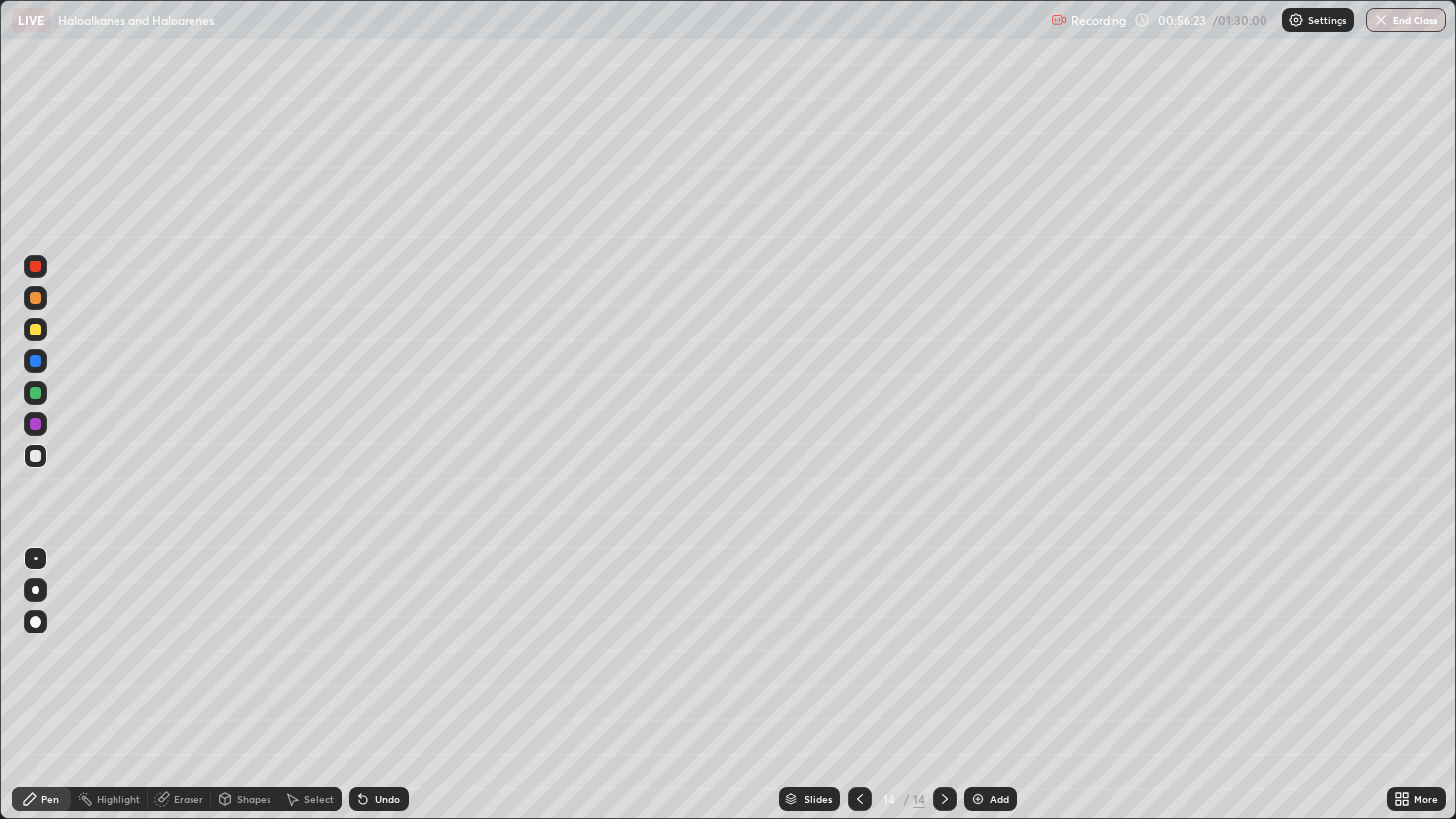 click on "Add" at bounding box center (990, 799) 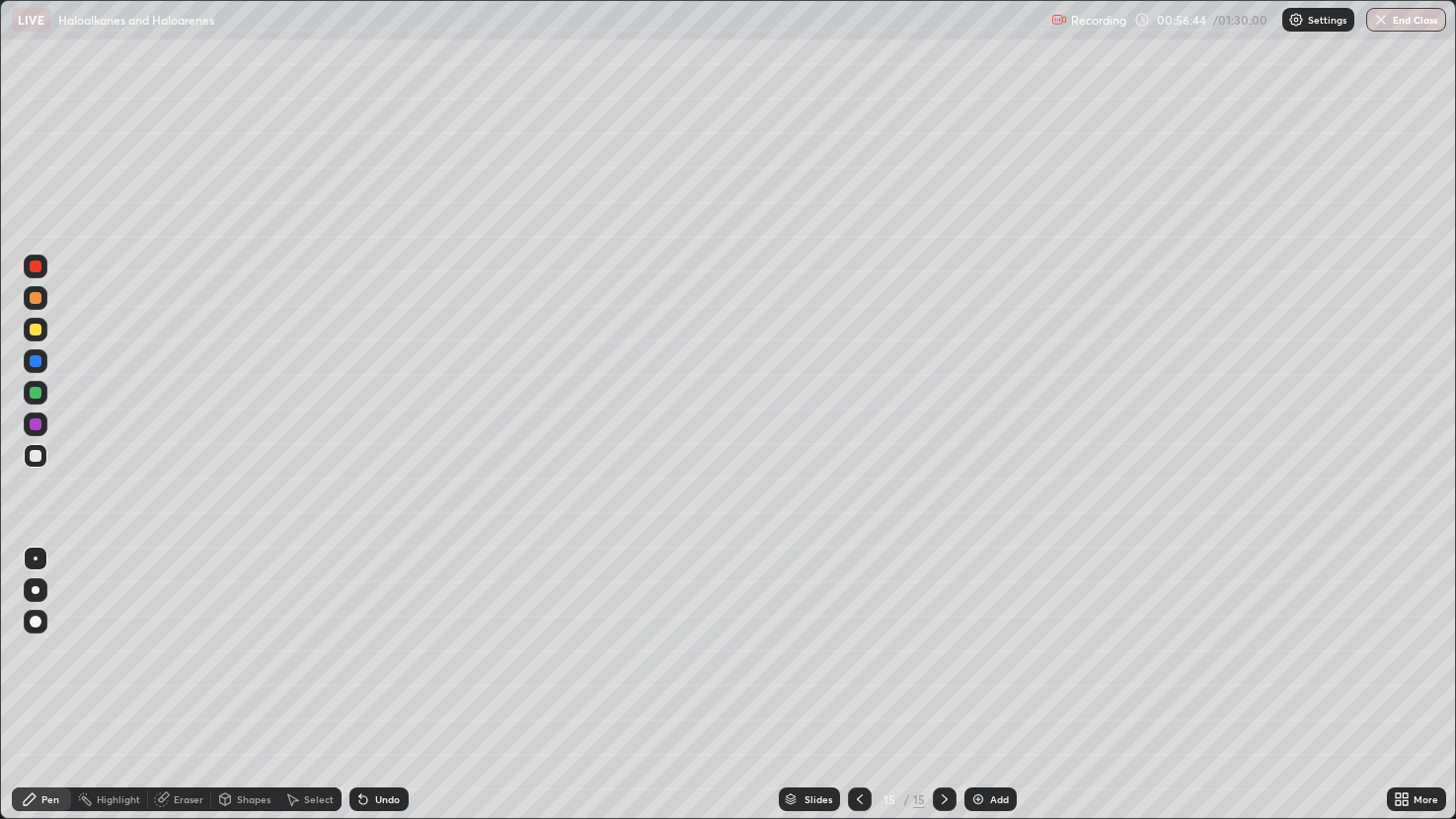 click on "Undo" at bounding box center (387, 799) 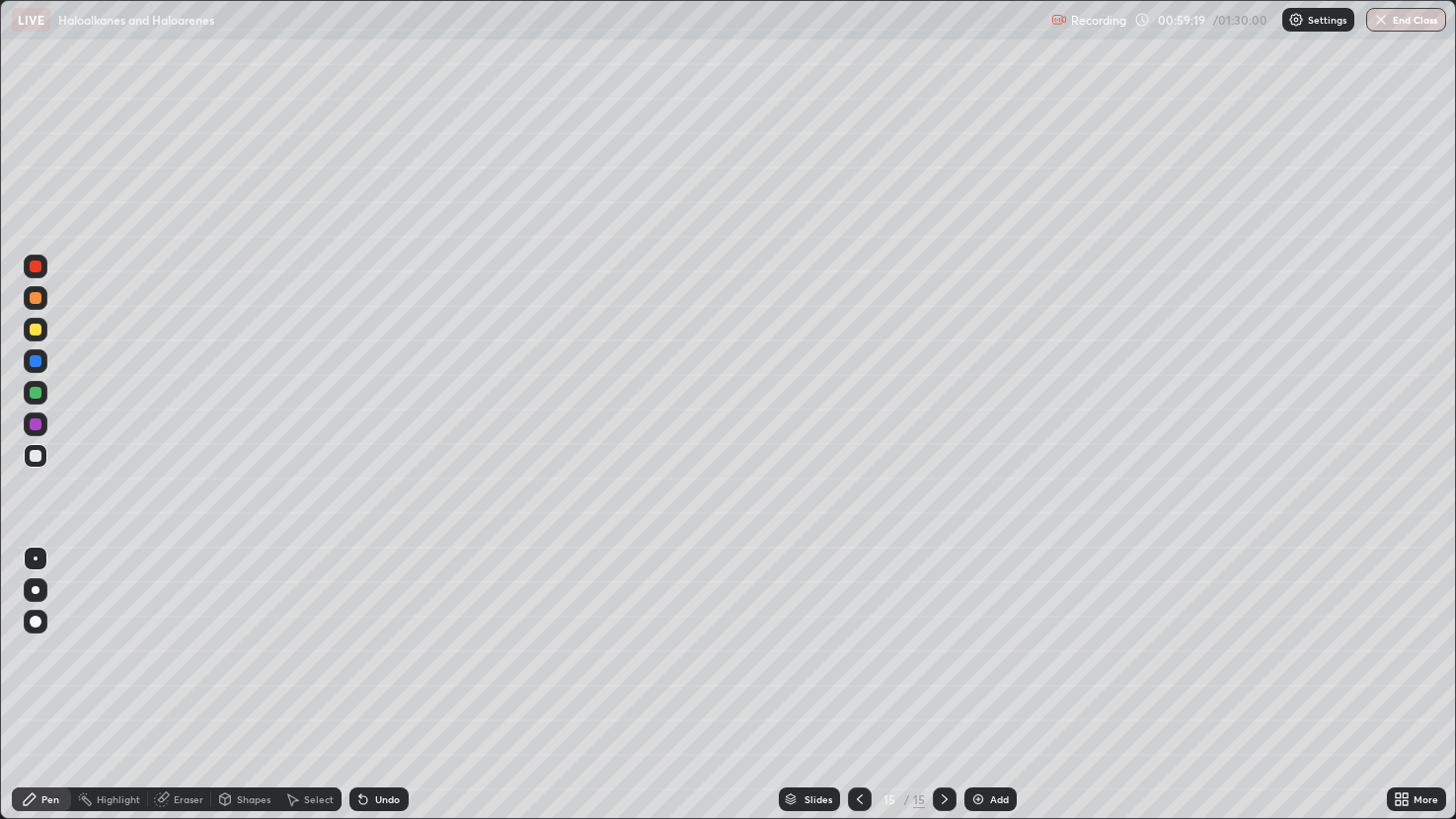 click at bounding box center [978, 799] 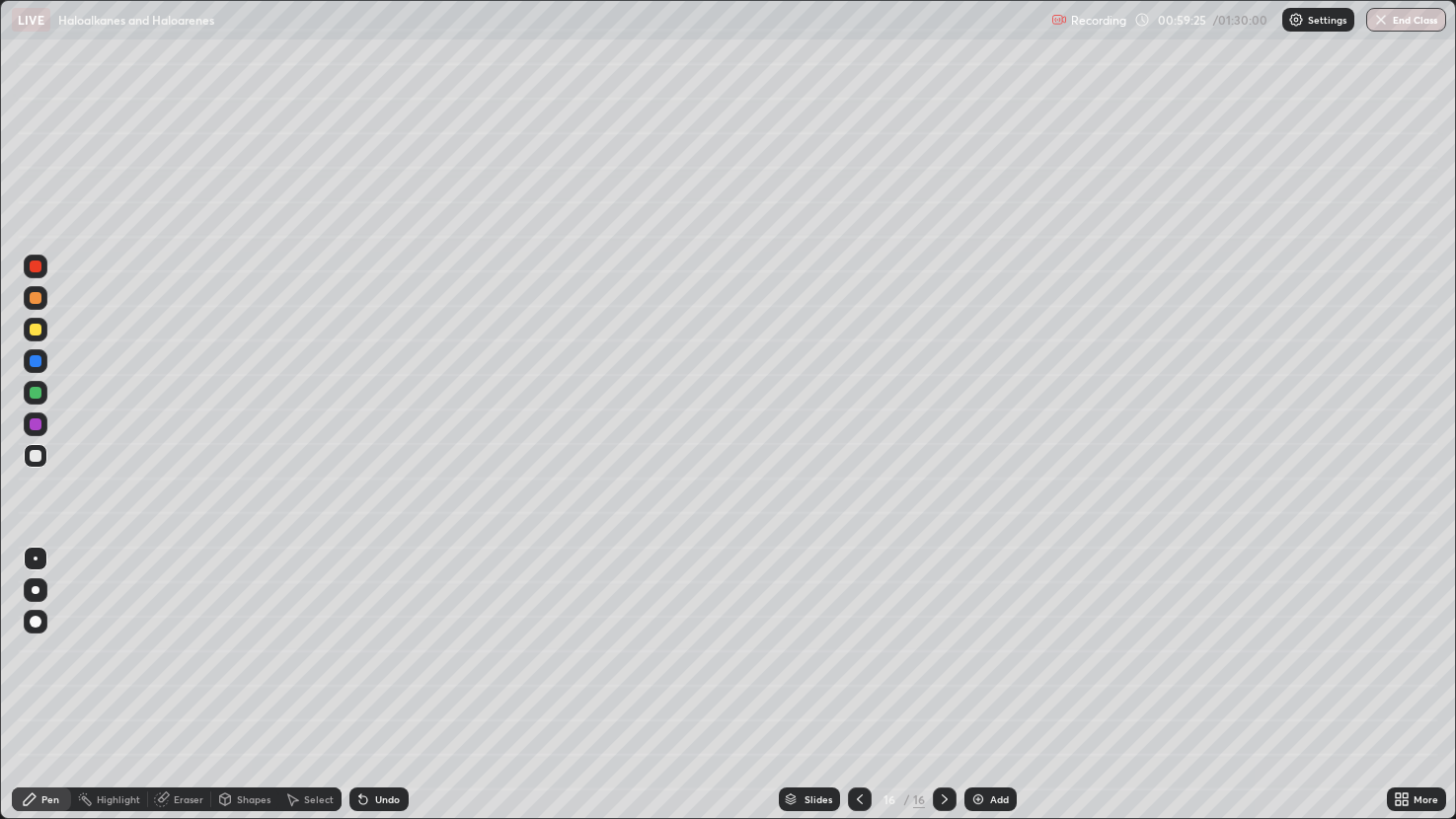 click on "Undo" at bounding box center [387, 799] 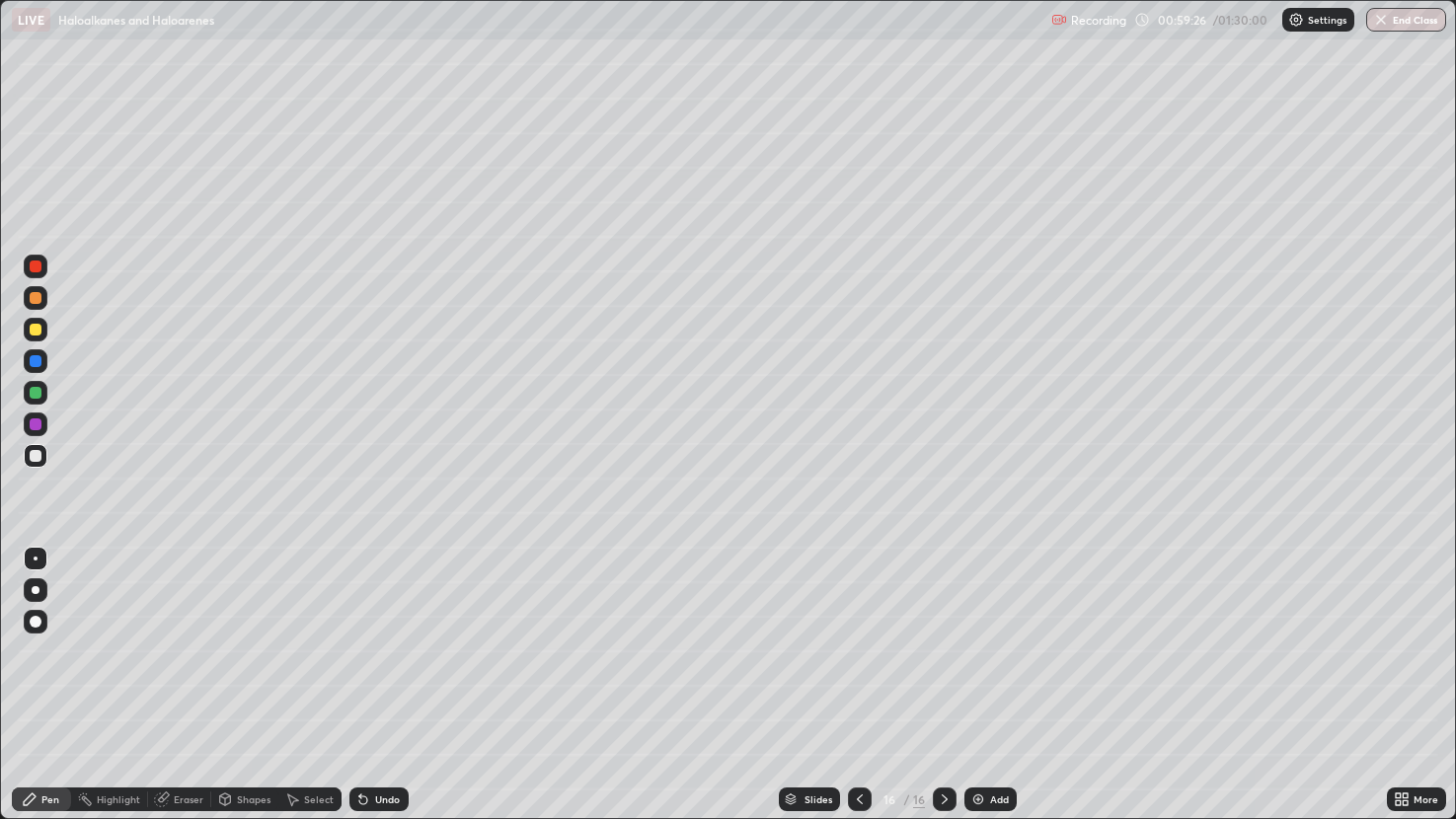 click on "Undo" at bounding box center (387, 799) 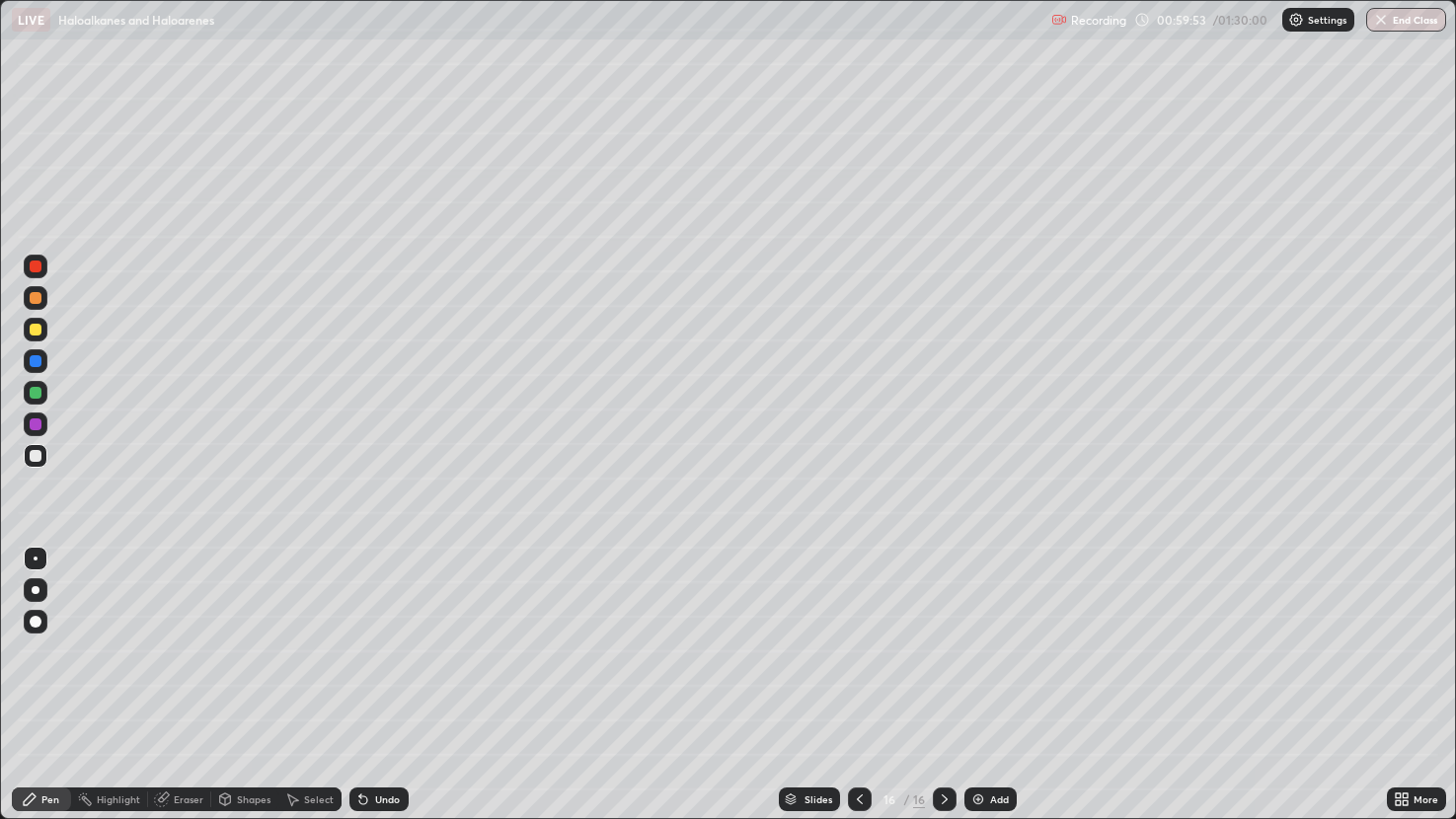 click on "Eraser" at bounding box center [180, 799] 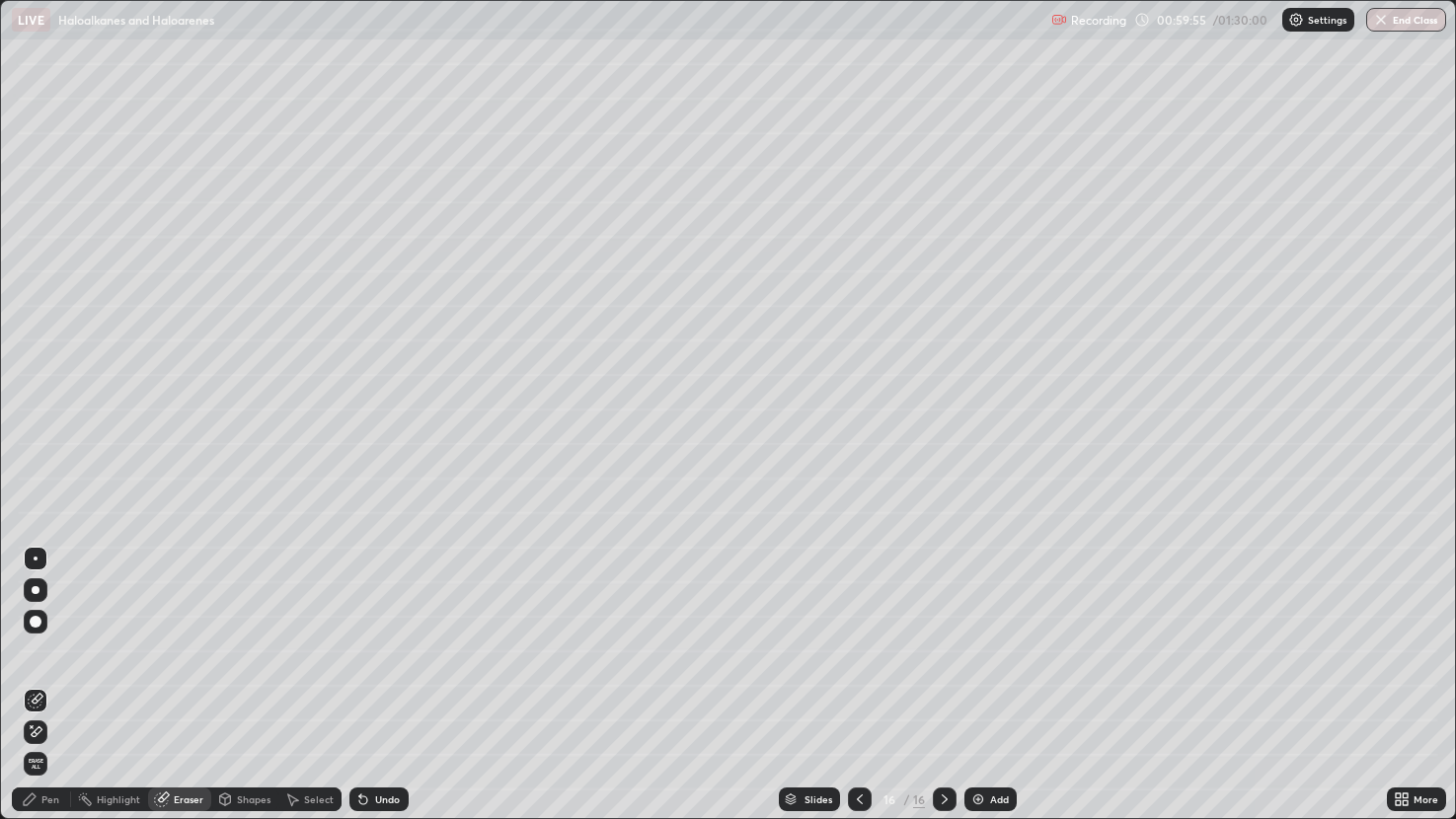 click on "Pen" at bounding box center (50, 799) 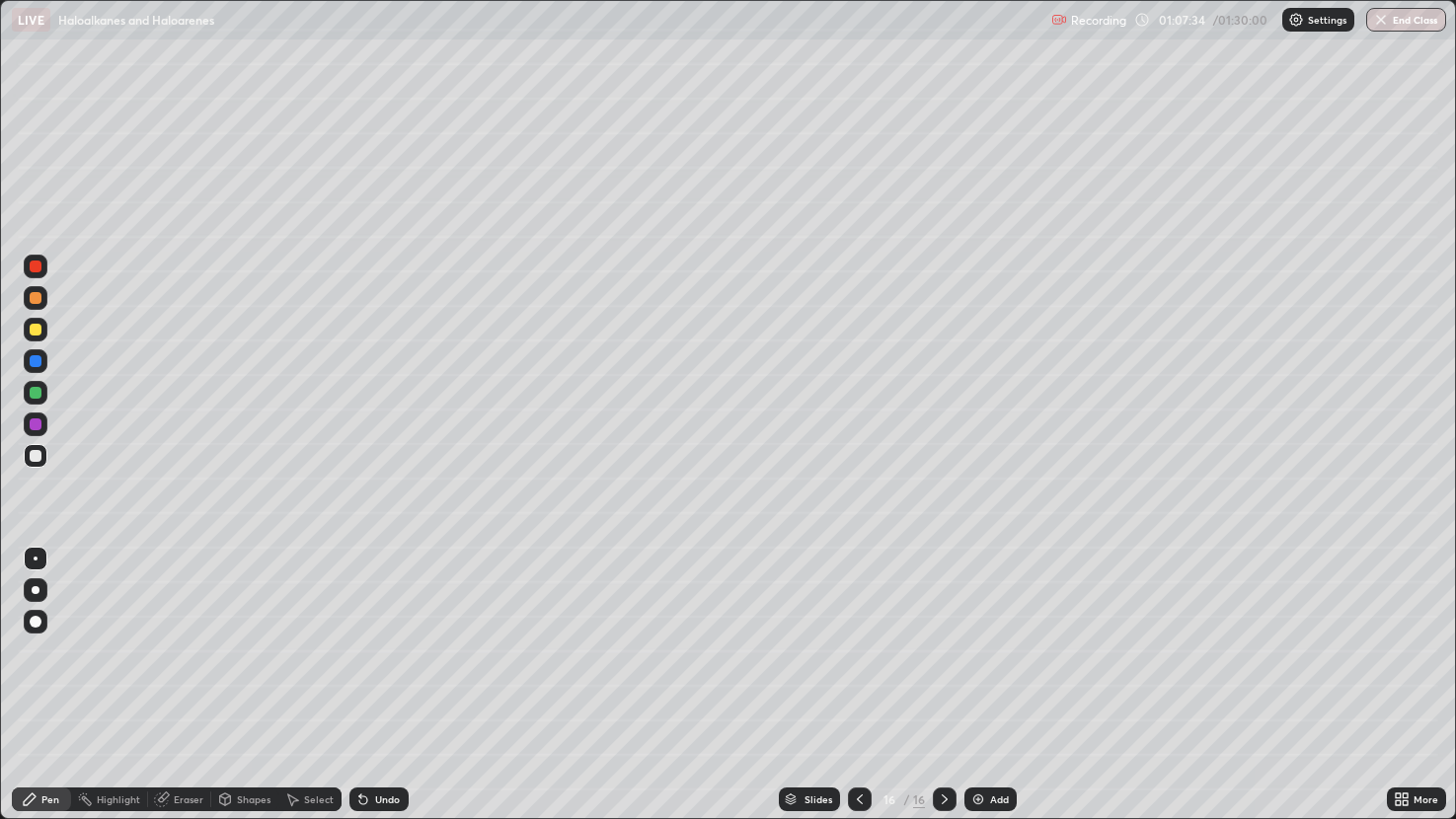 click on "Add" at bounding box center (990, 799) 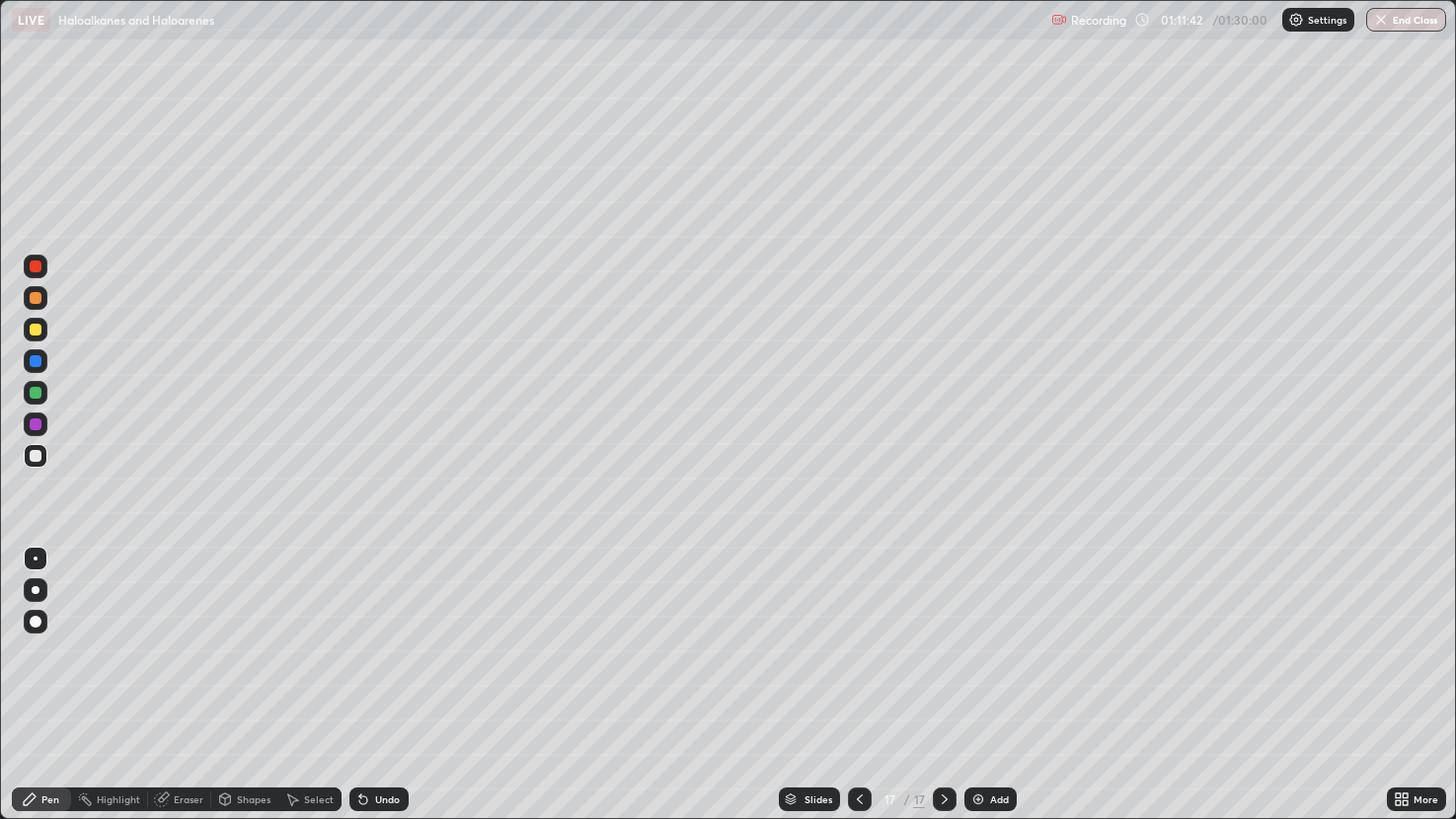 click at bounding box center (36, 298) 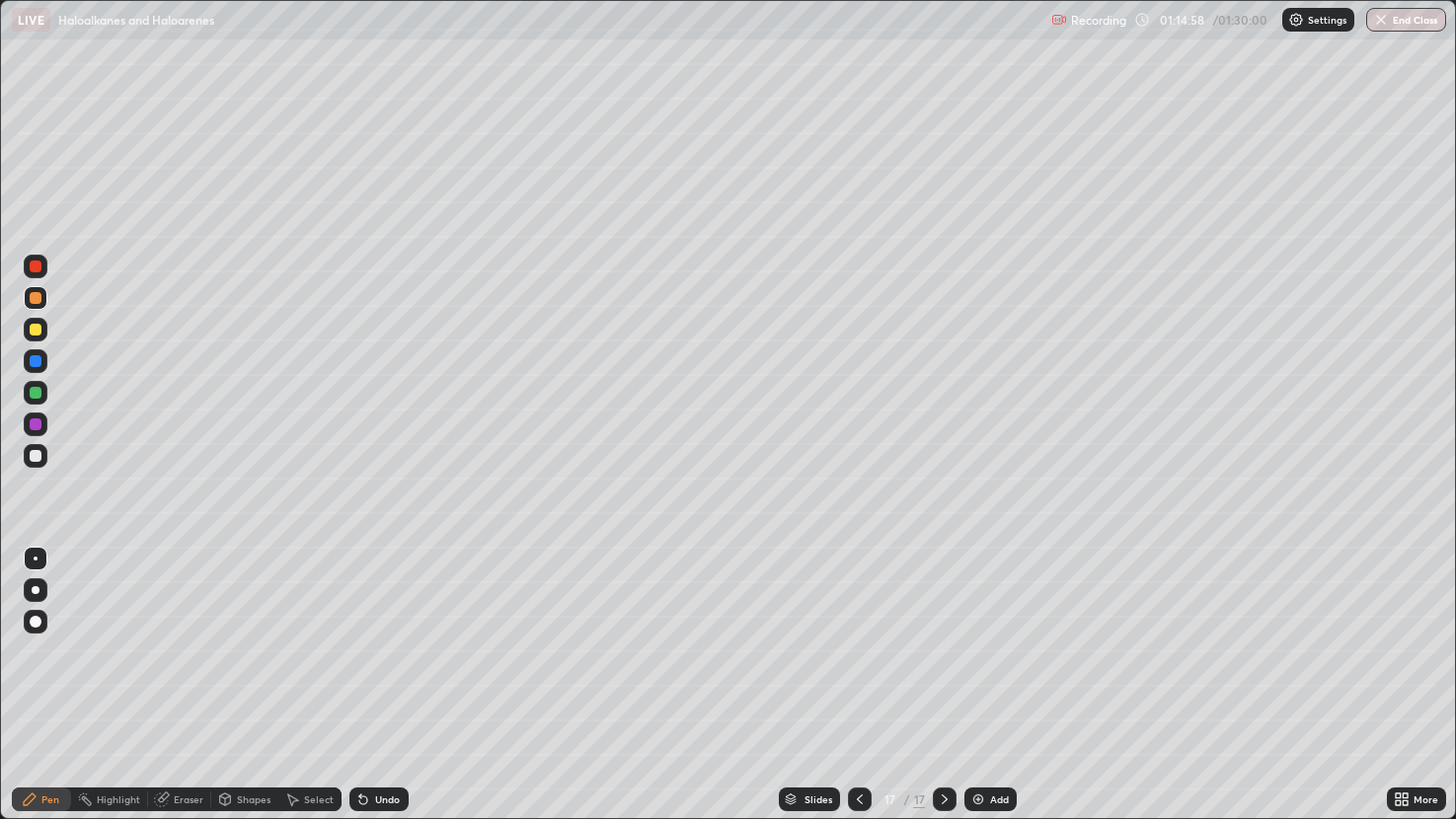 click on "End Class" at bounding box center [1406, 20] 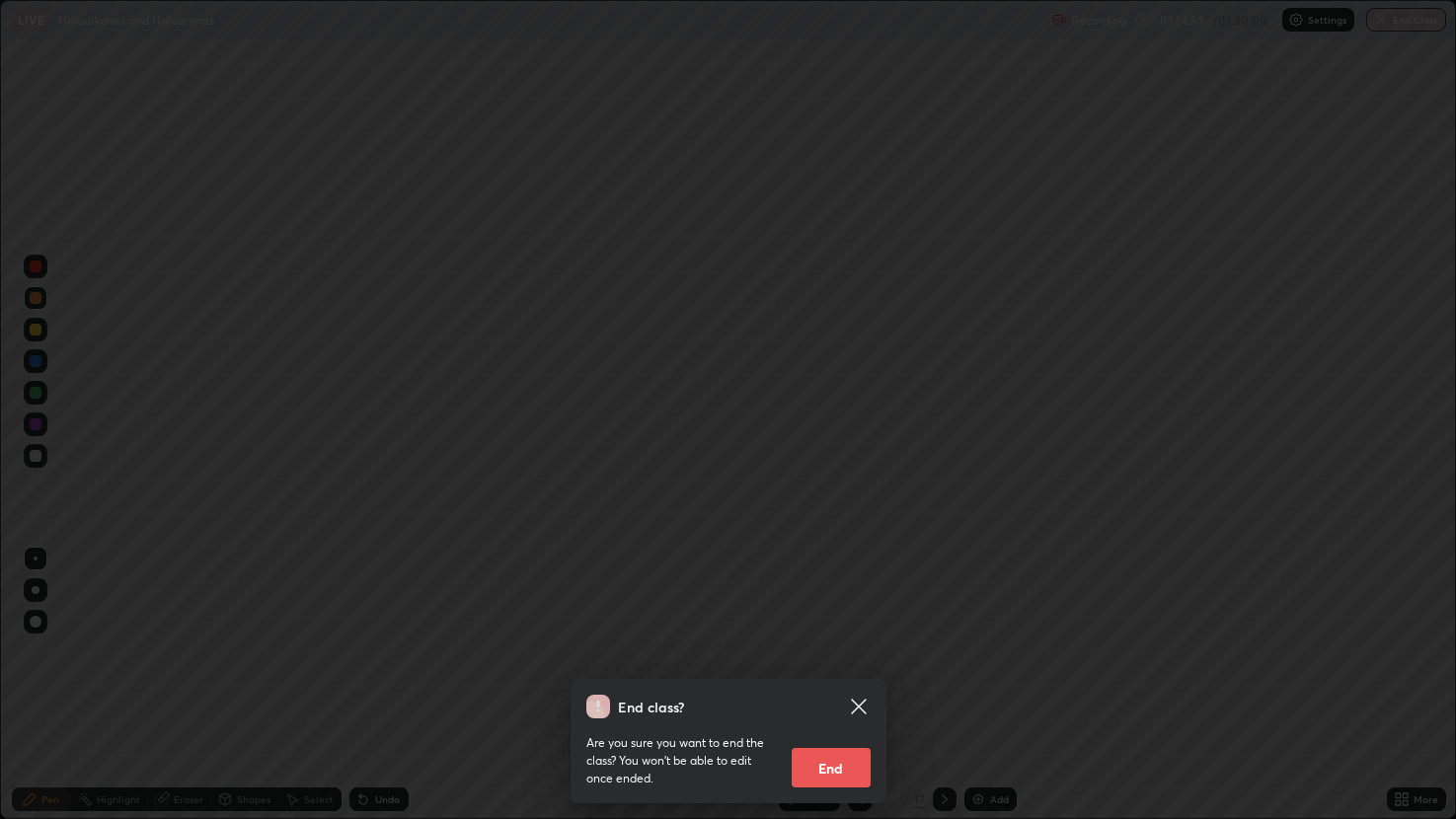 click on "End" at bounding box center (831, 768) 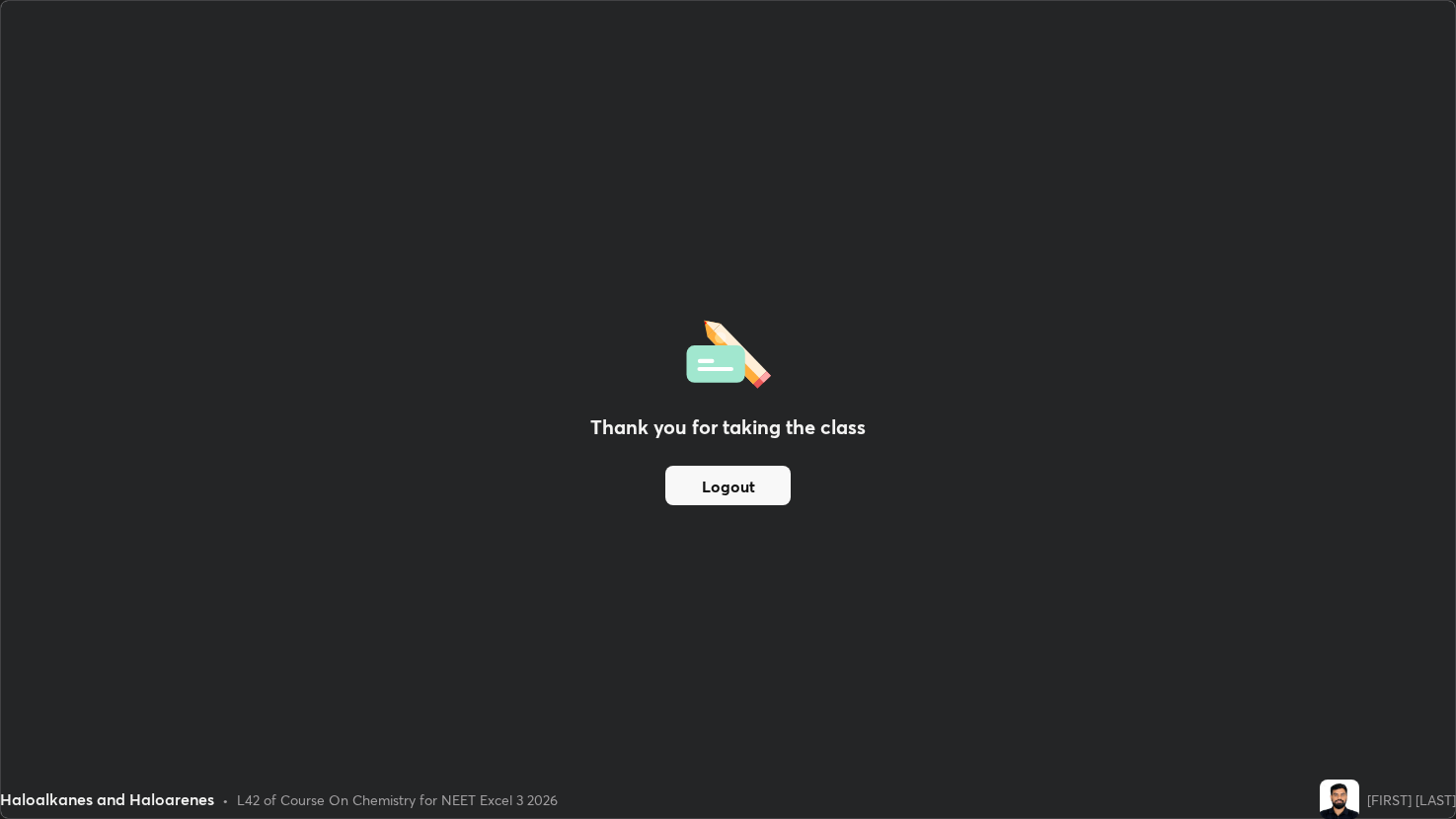 click on "Logout" at bounding box center (728, 485) 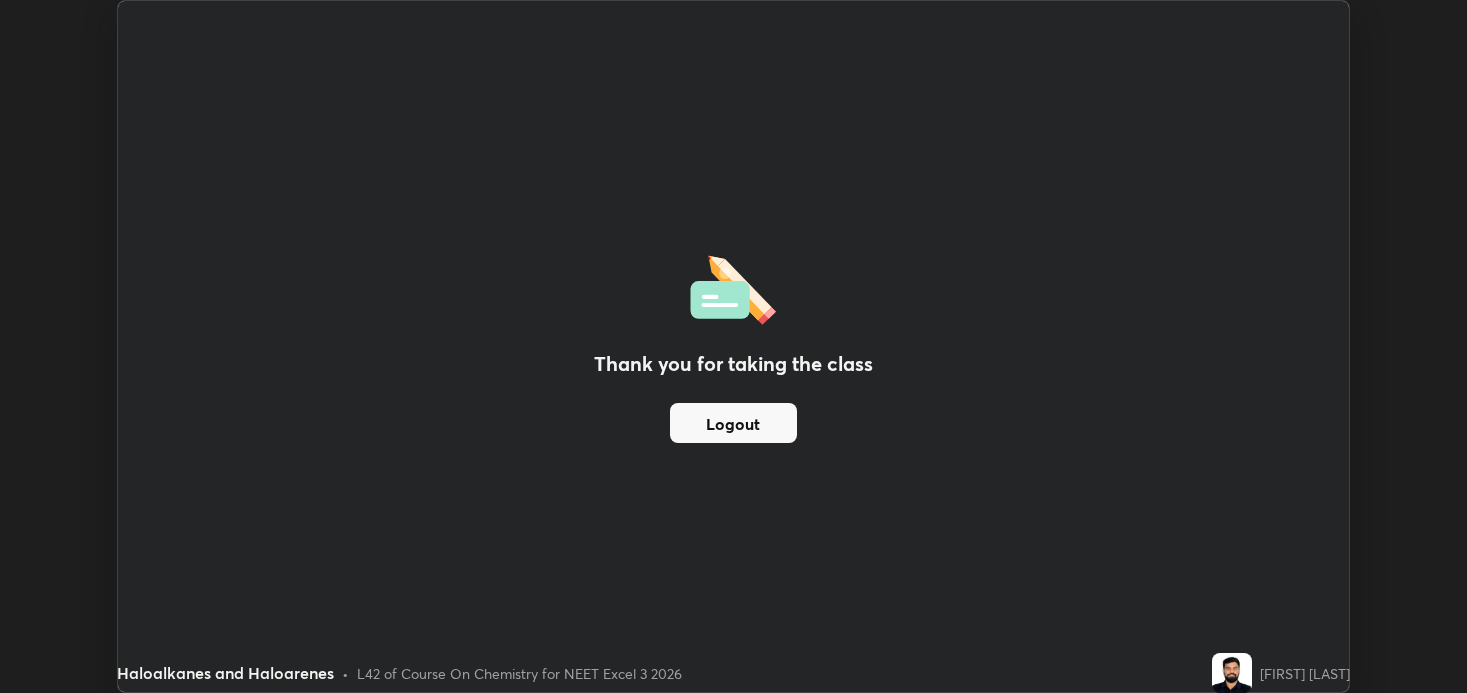 scroll, scrollTop: 693, scrollLeft: 1467, axis: both 